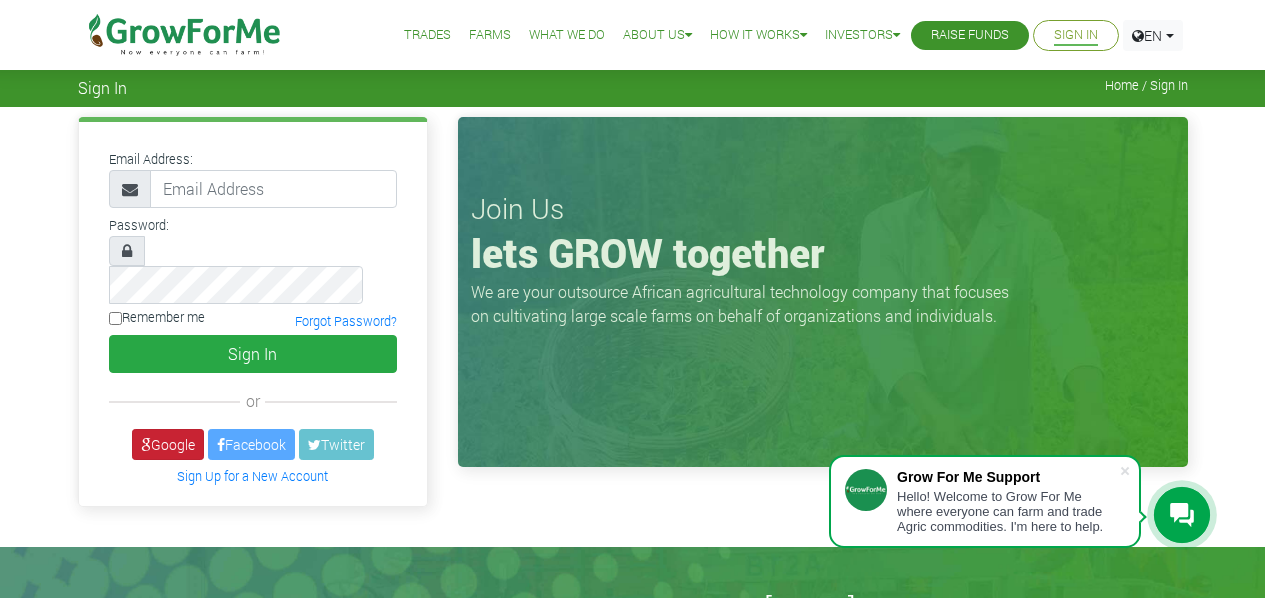 scroll, scrollTop: 0, scrollLeft: 0, axis: both 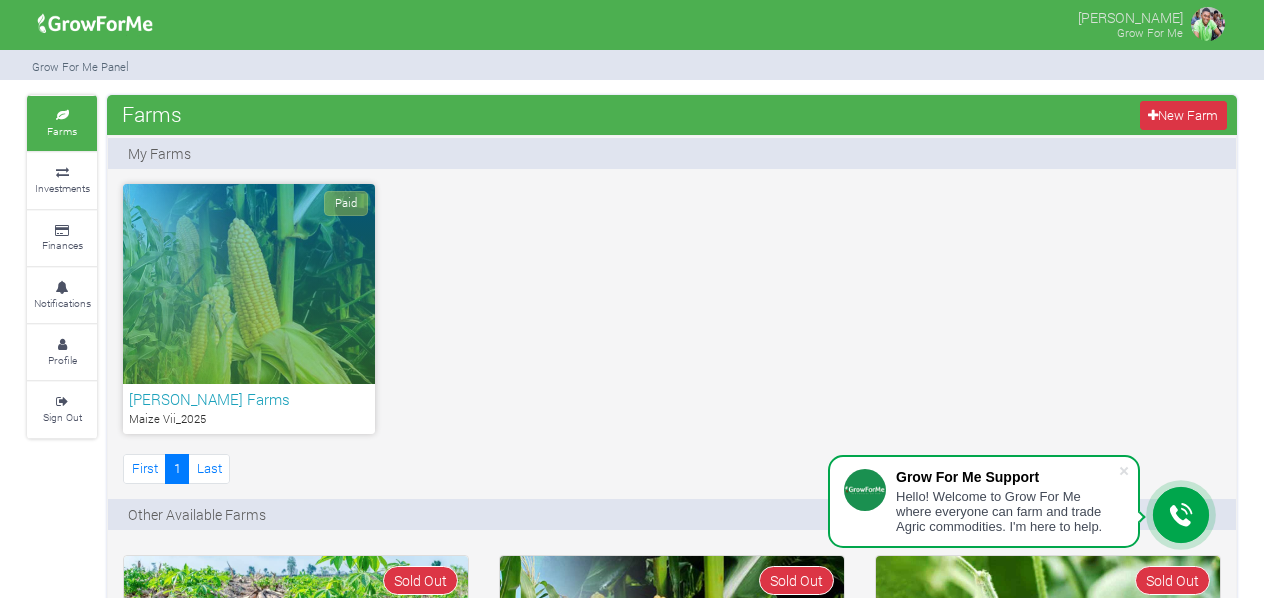 click on "[PERSON_NAME] Farms" at bounding box center (249, 399) 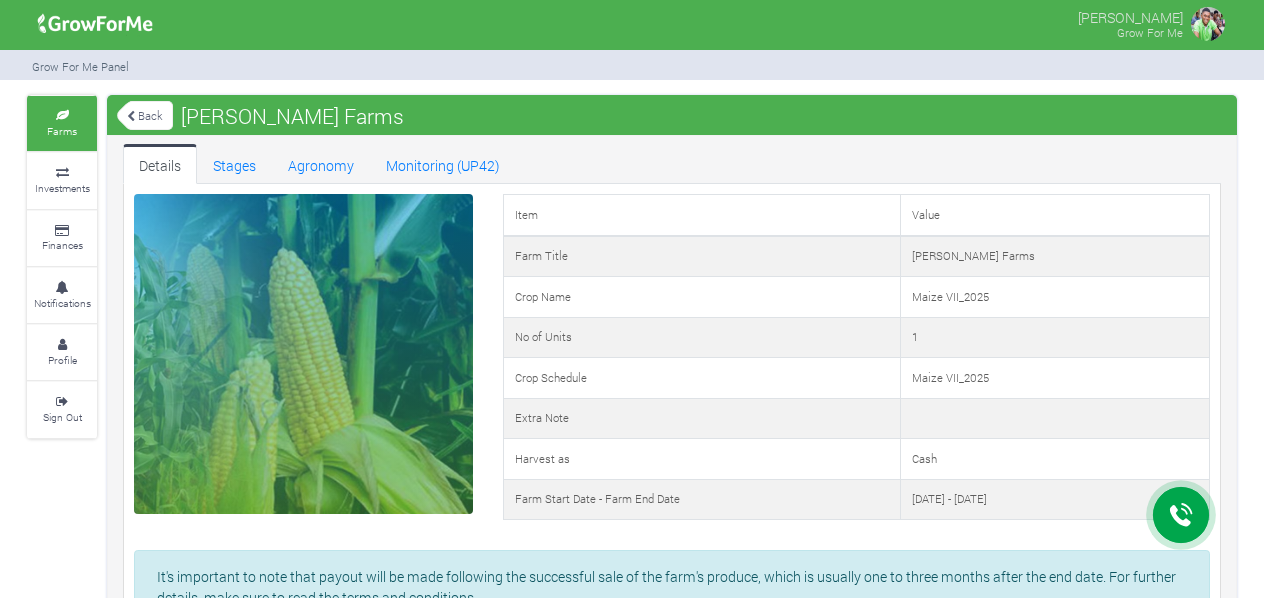 scroll, scrollTop: 0, scrollLeft: 0, axis: both 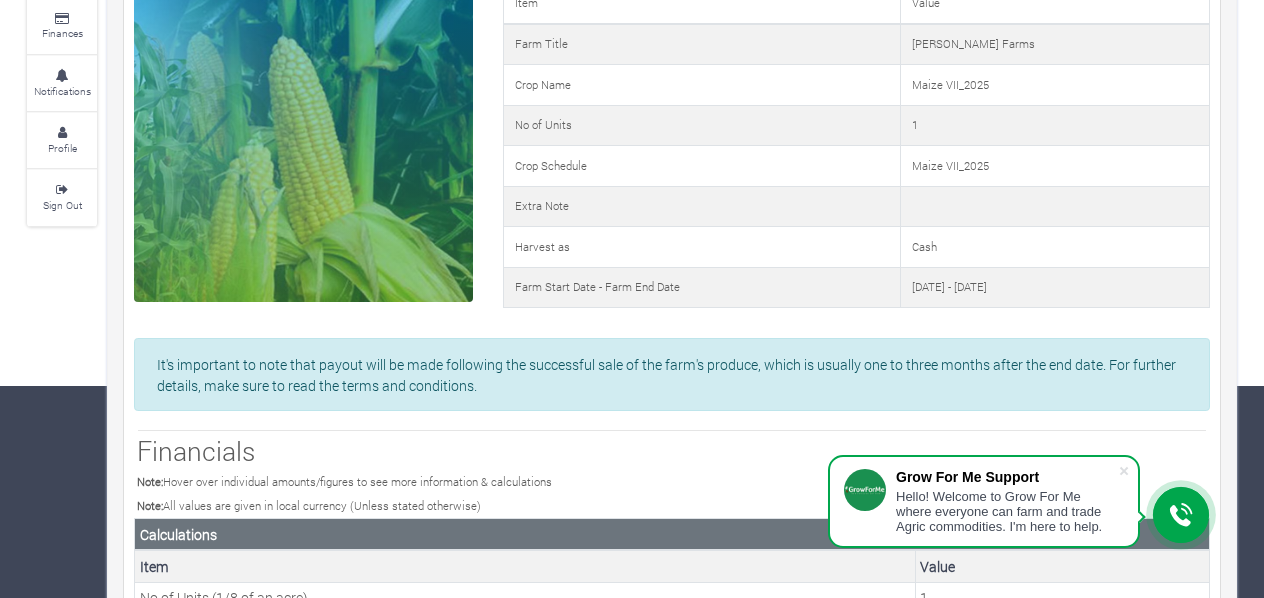drag, startPoint x: 1272, startPoint y: 181, endPoint x: 1278, endPoint y: 330, distance: 149.12076 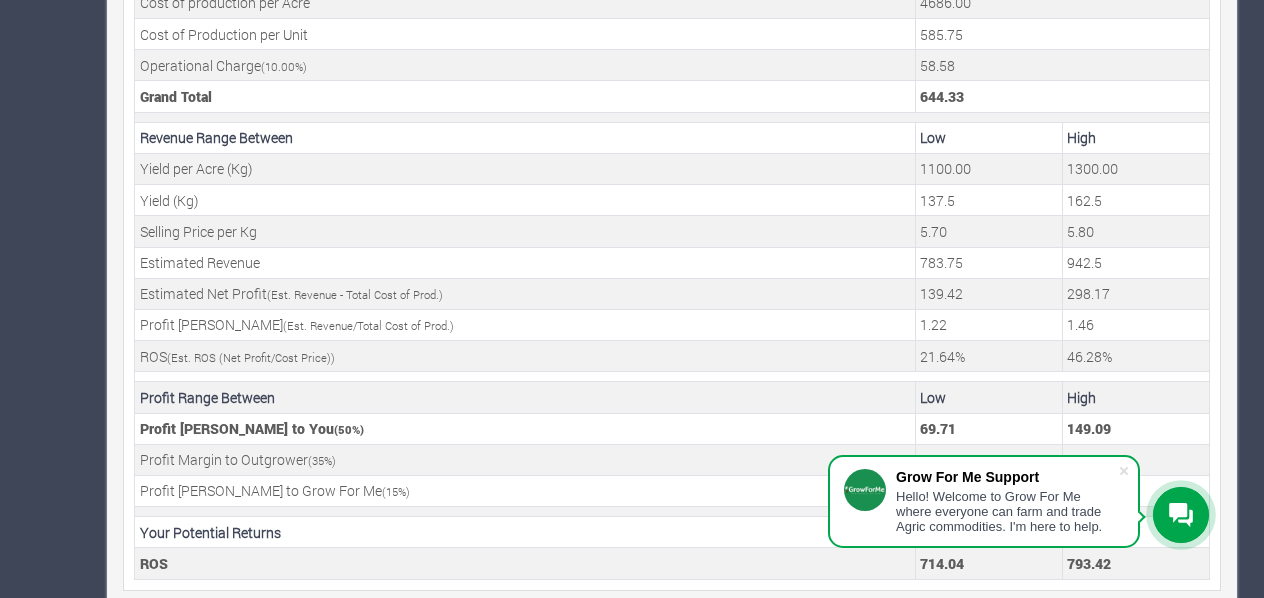 scroll, scrollTop: 841, scrollLeft: 0, axis: vertical 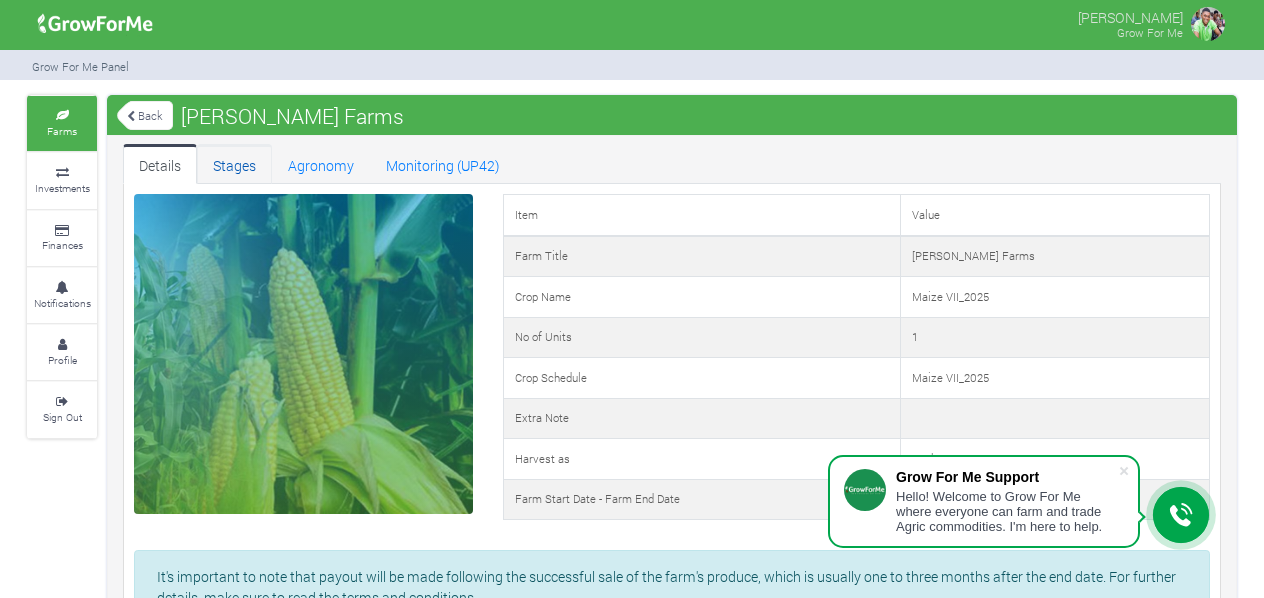 click on "Stages" at bounding box center (234, 164) 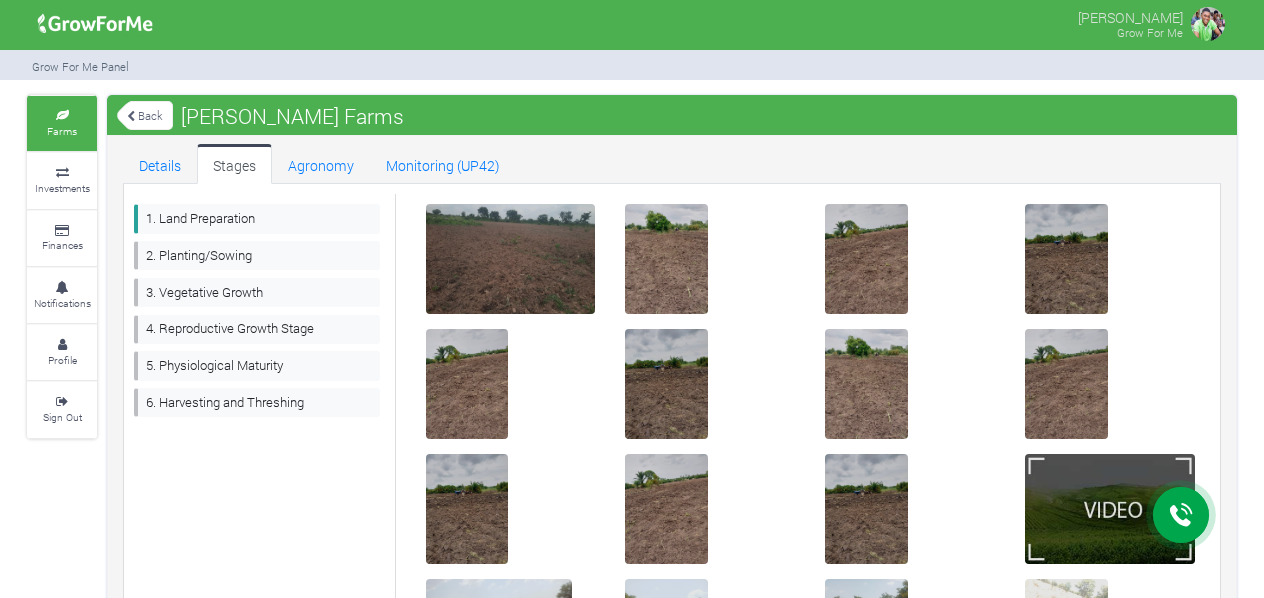scroll, scrollTop: 0, scrollLeft: 0, axis: both 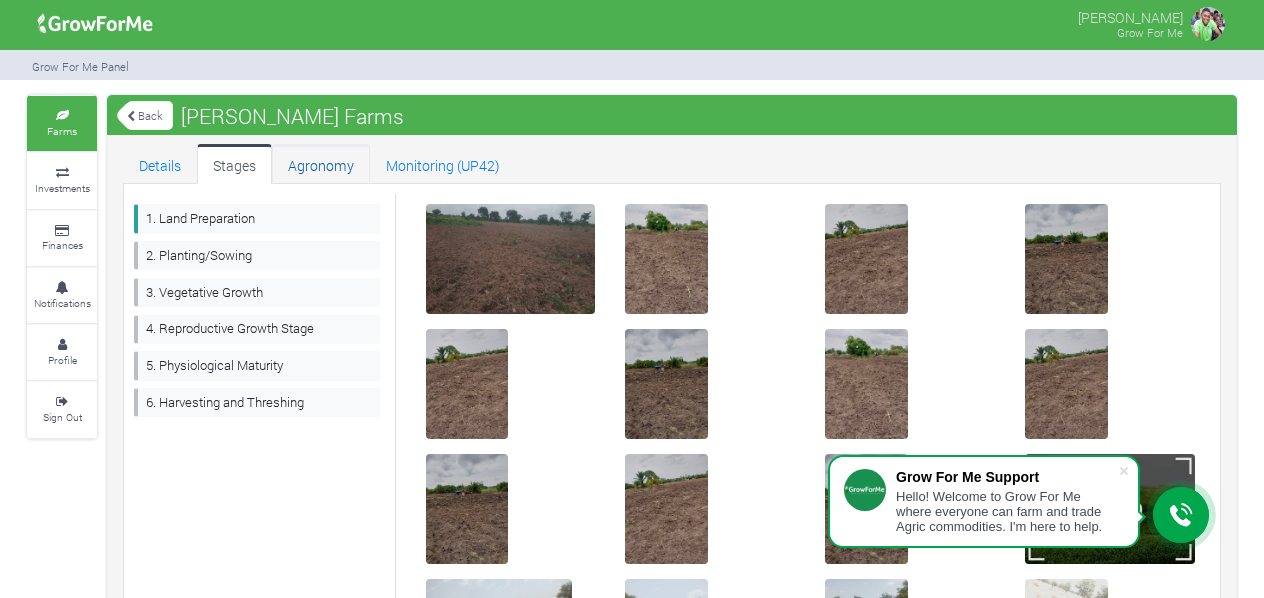 click on "Agronomy" at bounding box center [321, 164] 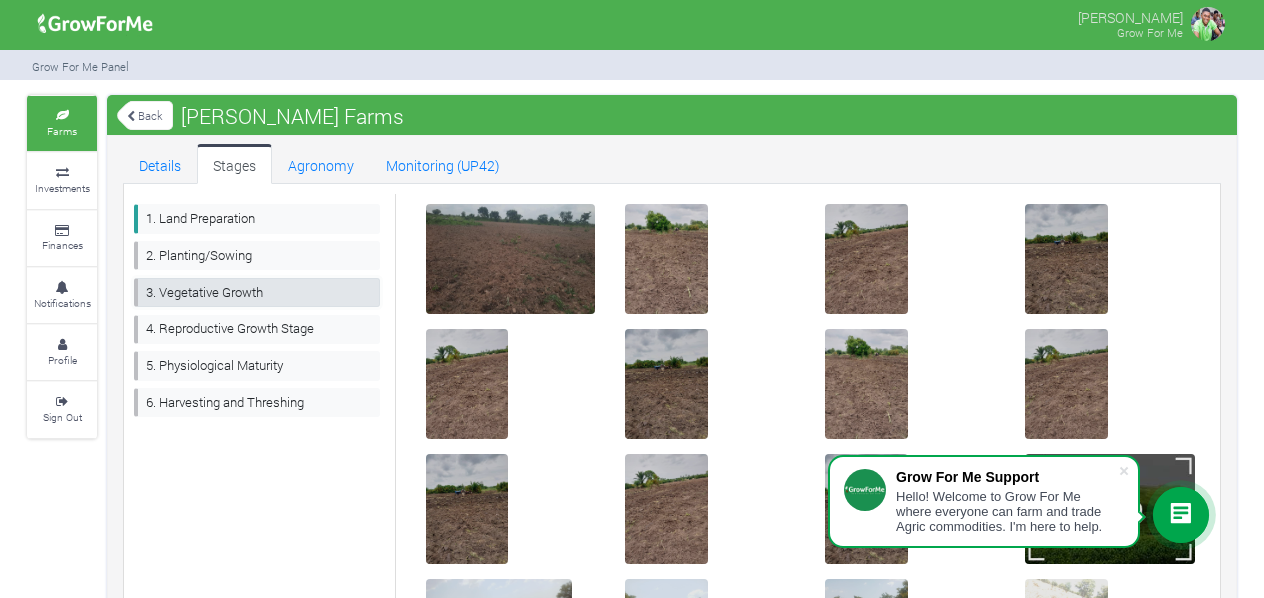 click on "3. Vegetative Growth" at bounding box center [257, 292] 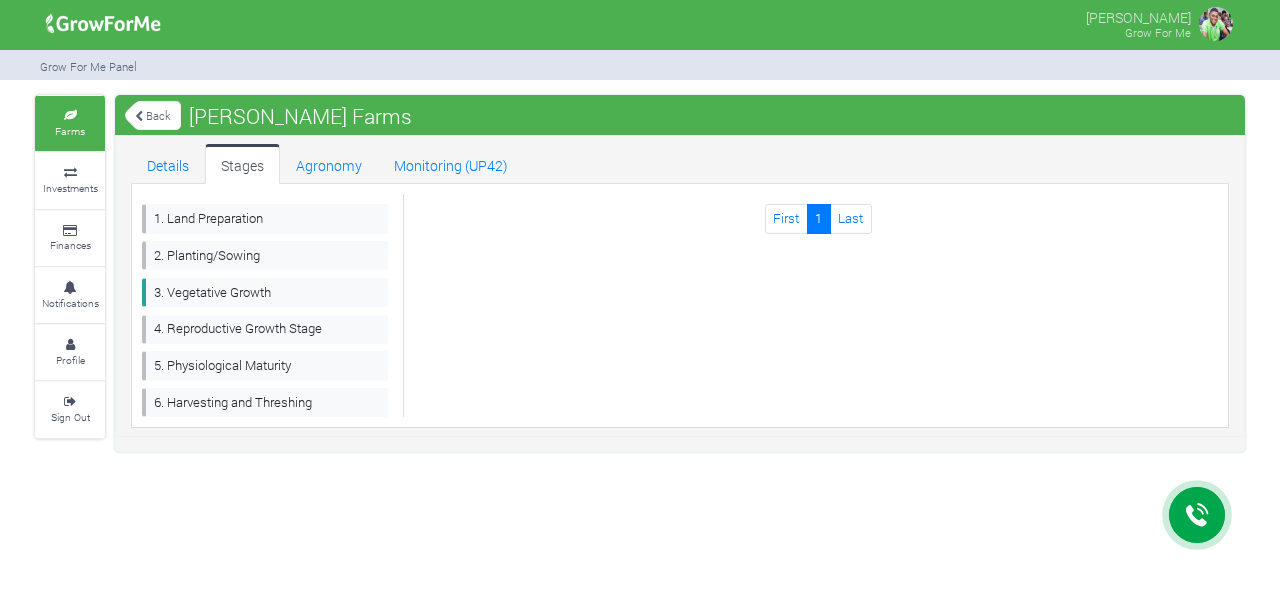 scroll, scrollTop: 0, scrollLeft: 0, axis: both 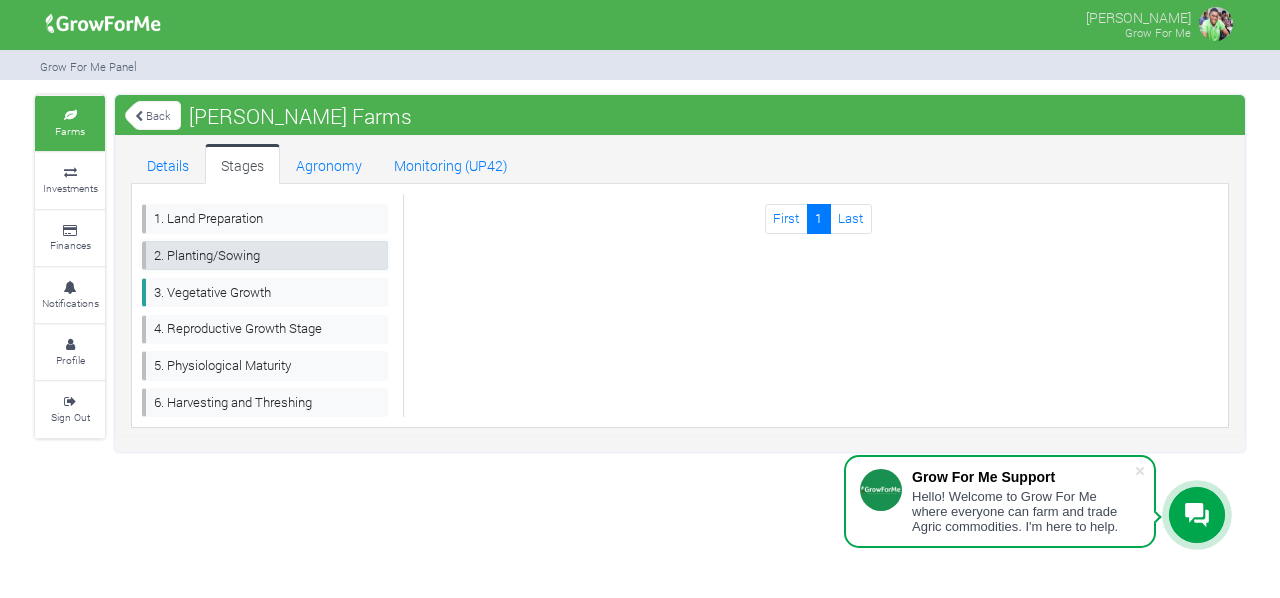 click on "2. Planting/Sowing" at bounding box center (265, 255) 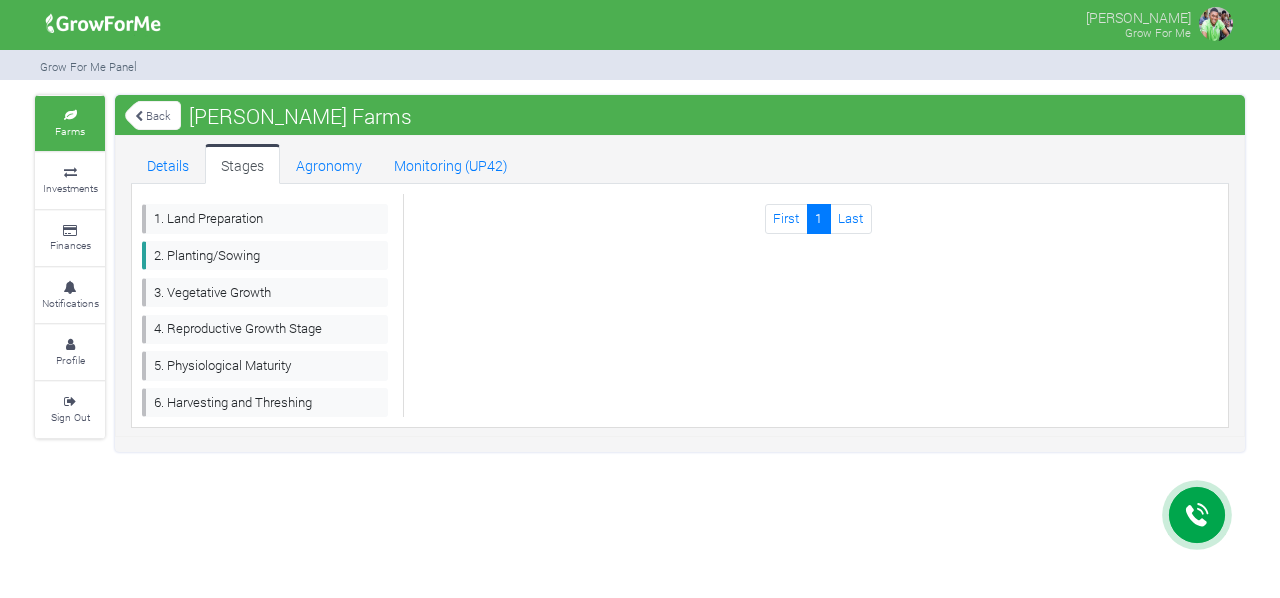 scroll, scrollTop: 0, scrollLeft: 0, axis: both 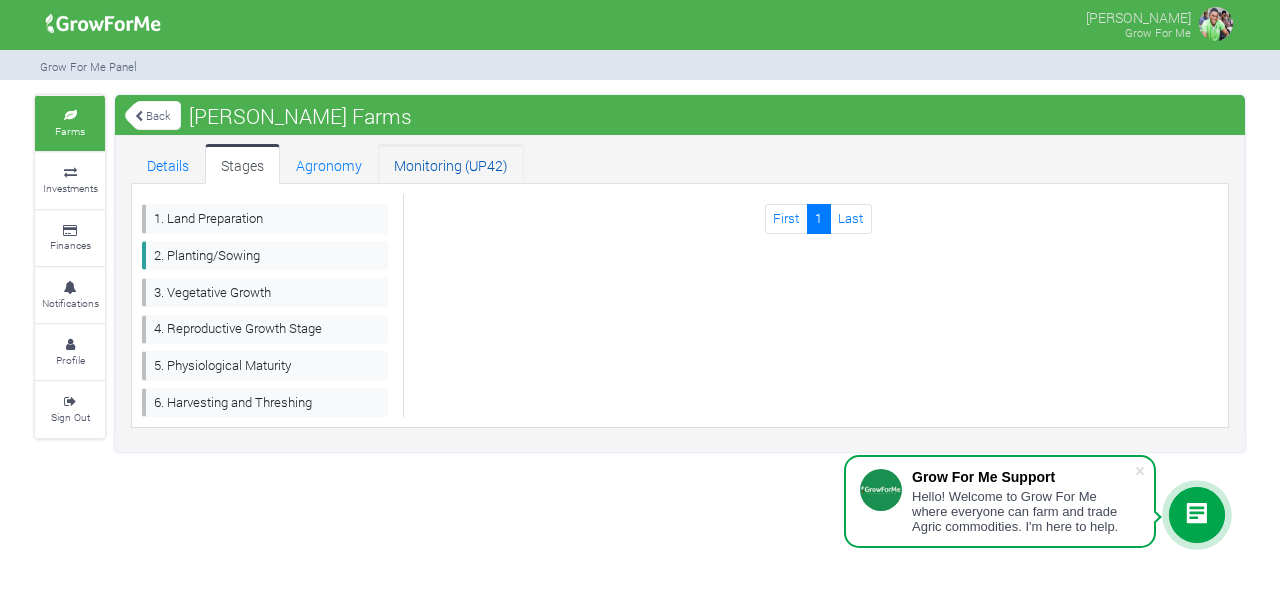 click on "Monitoring (UP42)" at bounding box center [451, 164] 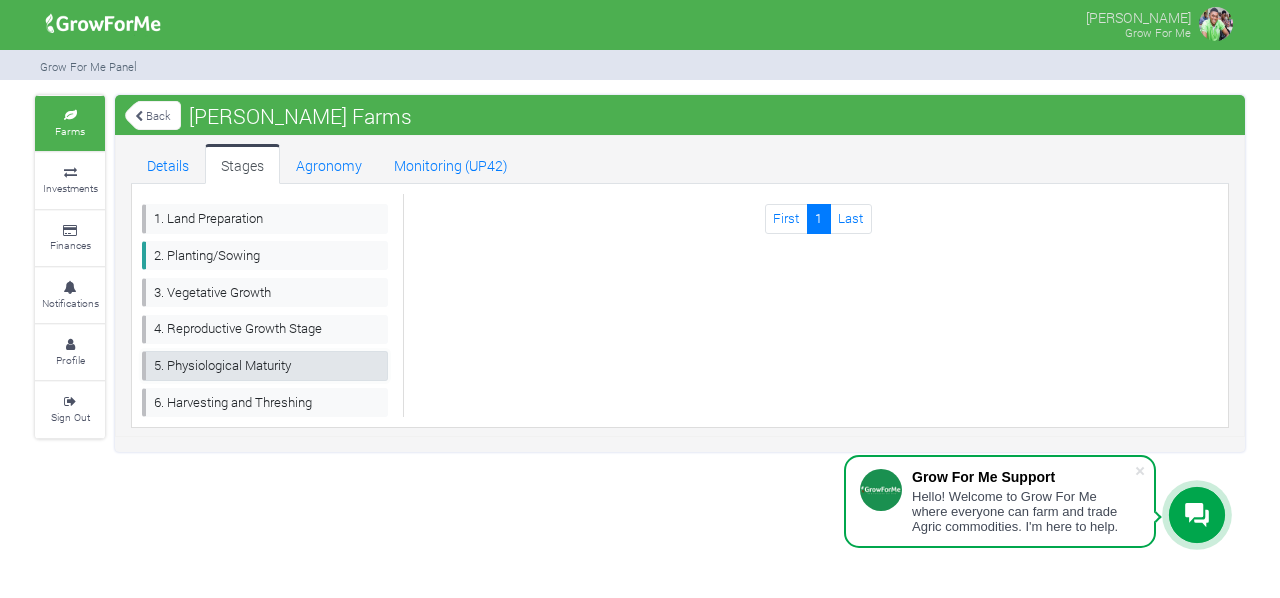 click on "5. Physiological Maturity" at bounding box center (265, 365) 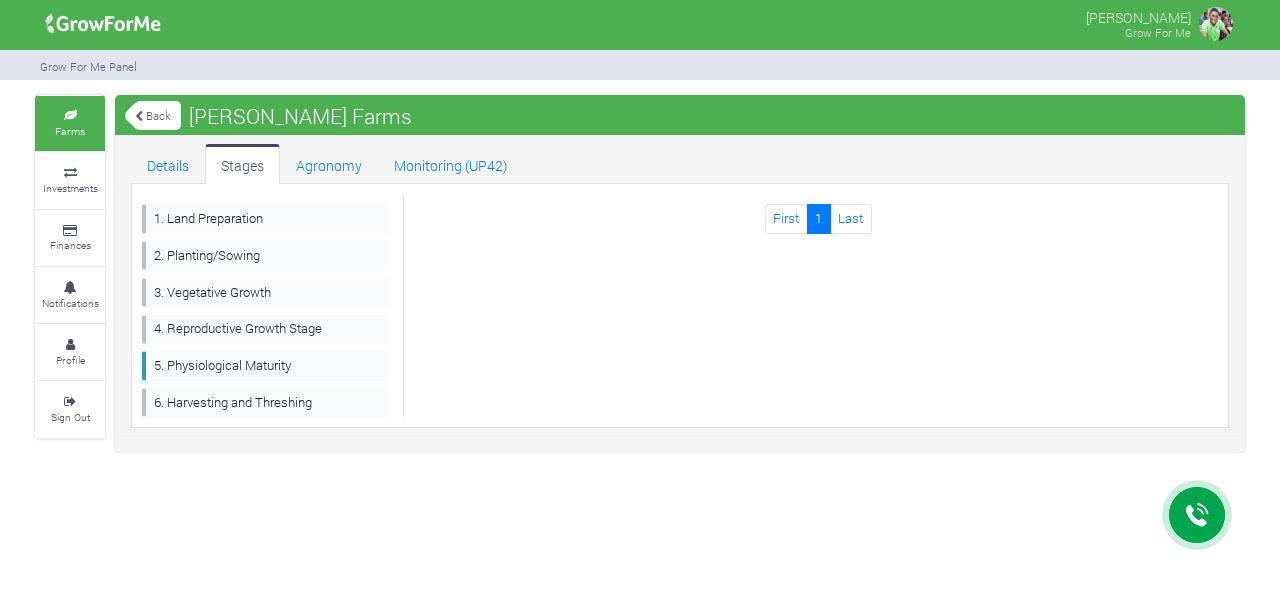 scroll, scrollTop: 0, scrollLeft: 0, axis: both 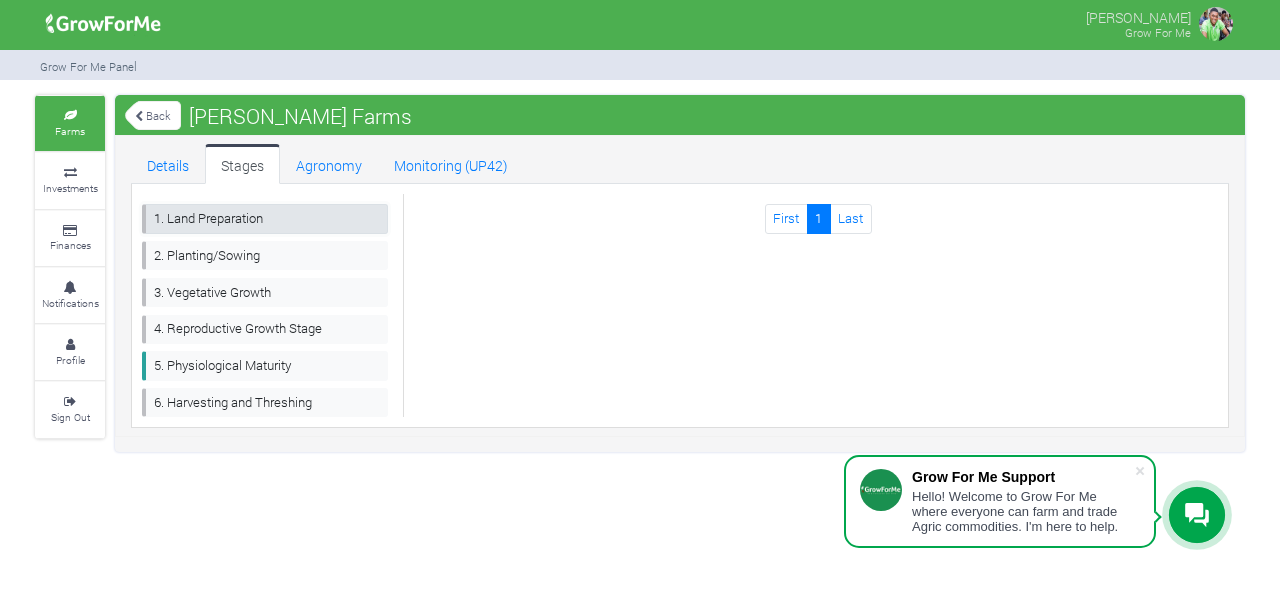click on "1. Land Preparation" at bounding box center [265, 218] 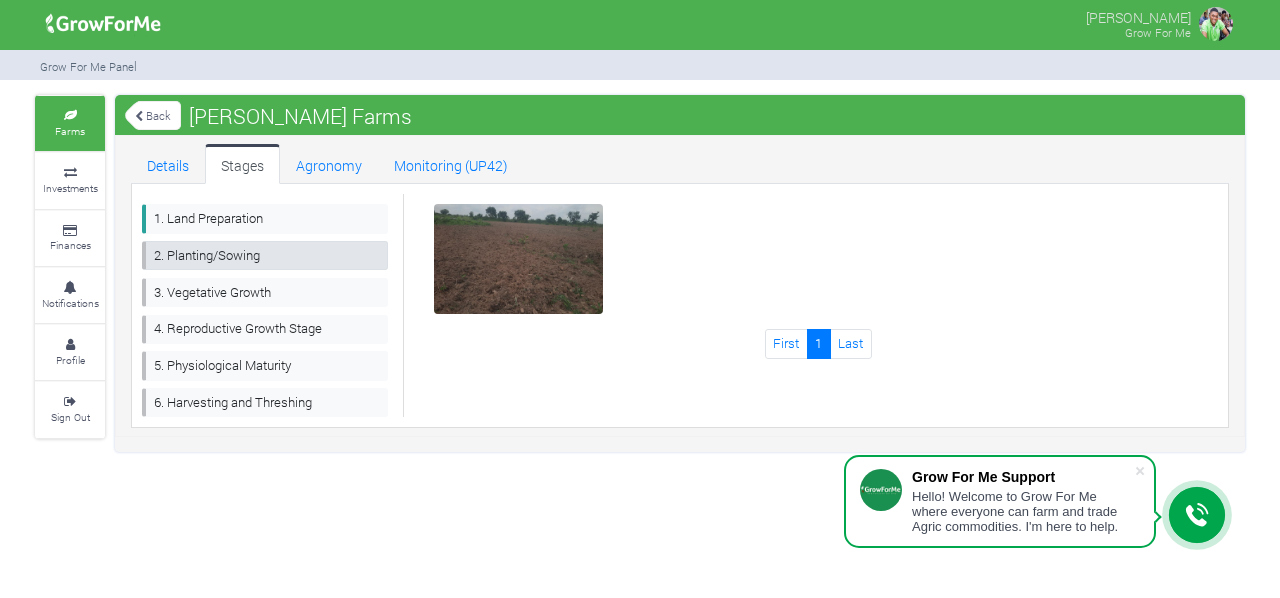 scroll, scrollTop: 0, scrollLeft: 0, axis: both 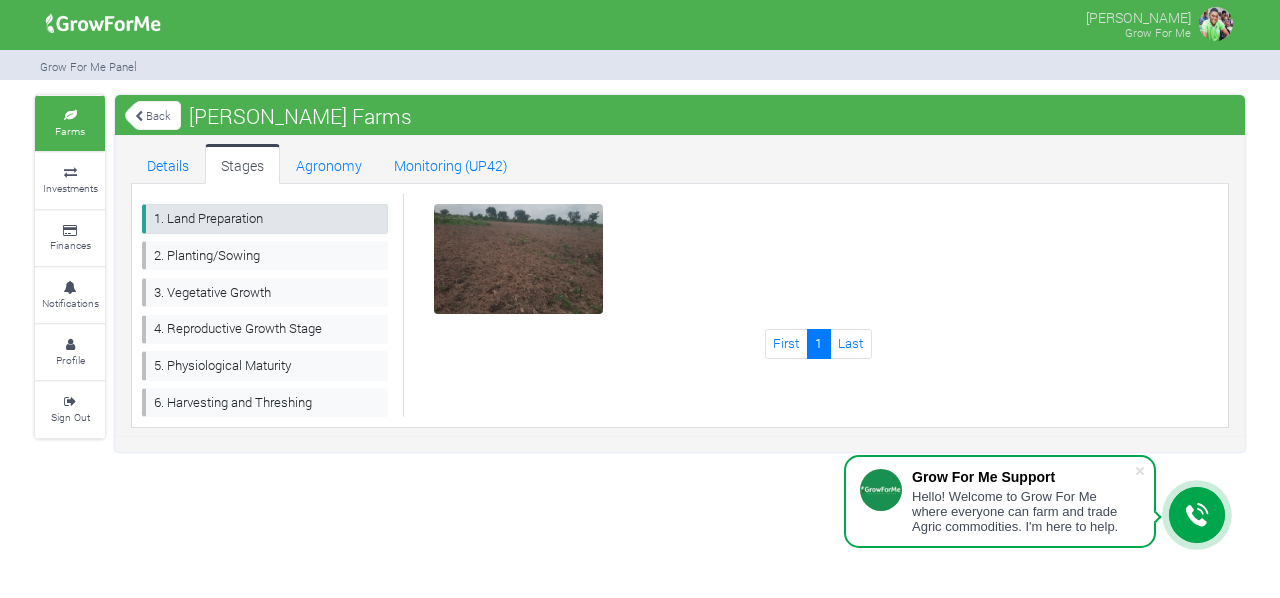 click on "1. Land Preparation" at bounding box center [265, 218] 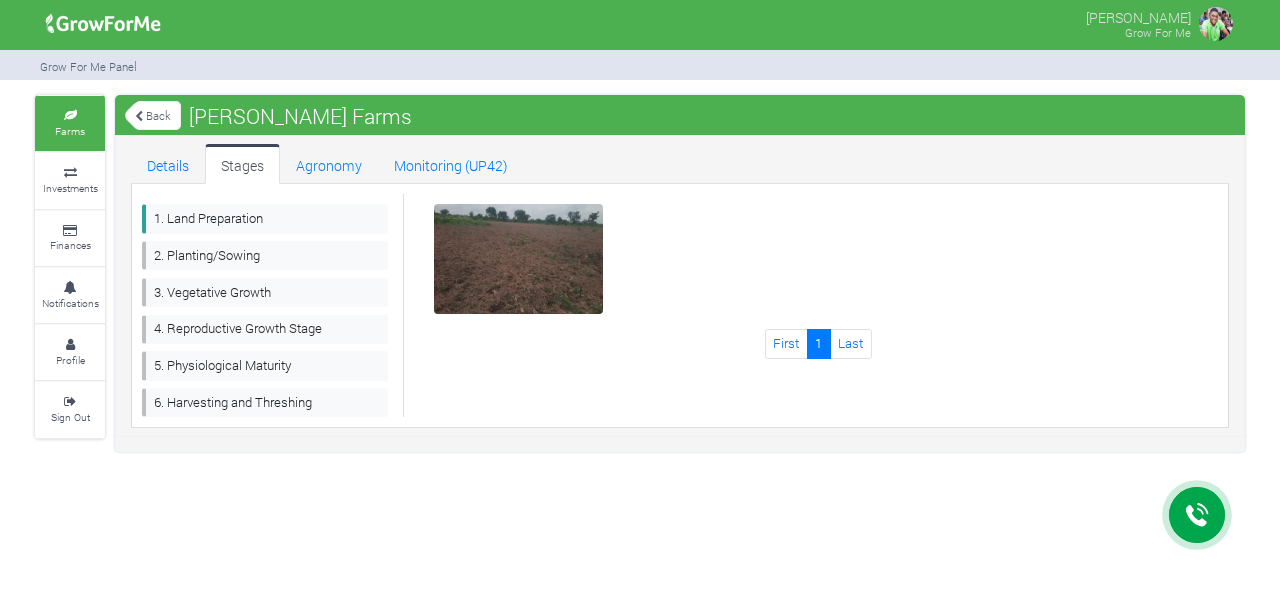 scroll, scrollTop: 0, scrollLeft: 0, axis: both 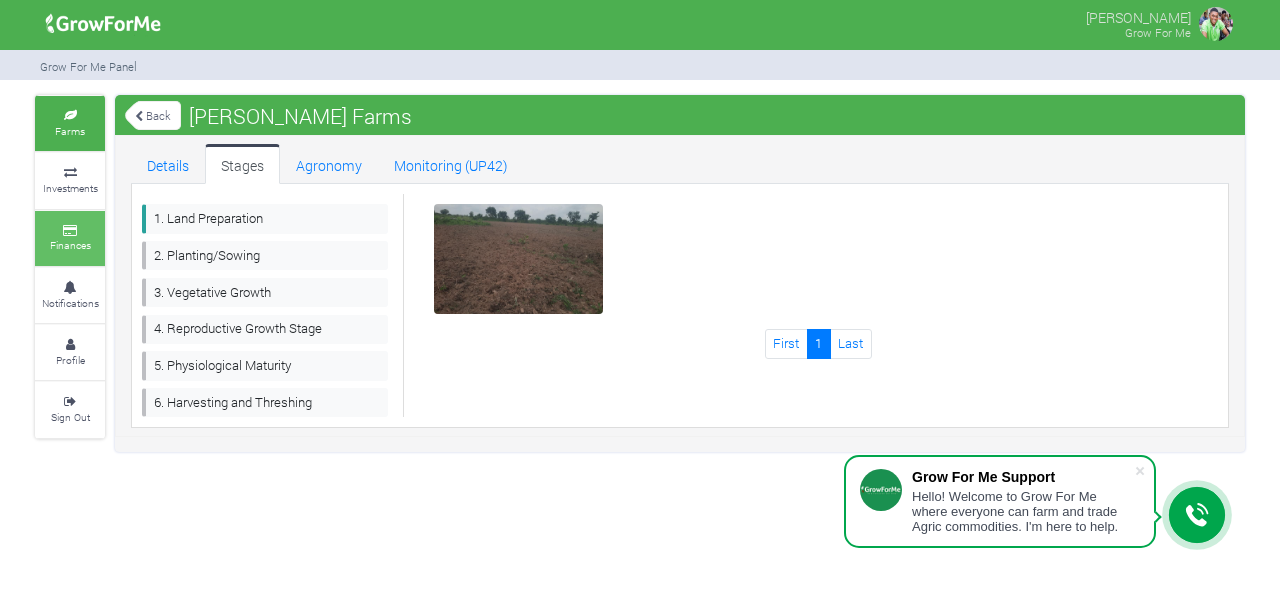 click on "Finances" at bounding box center [70, 245] 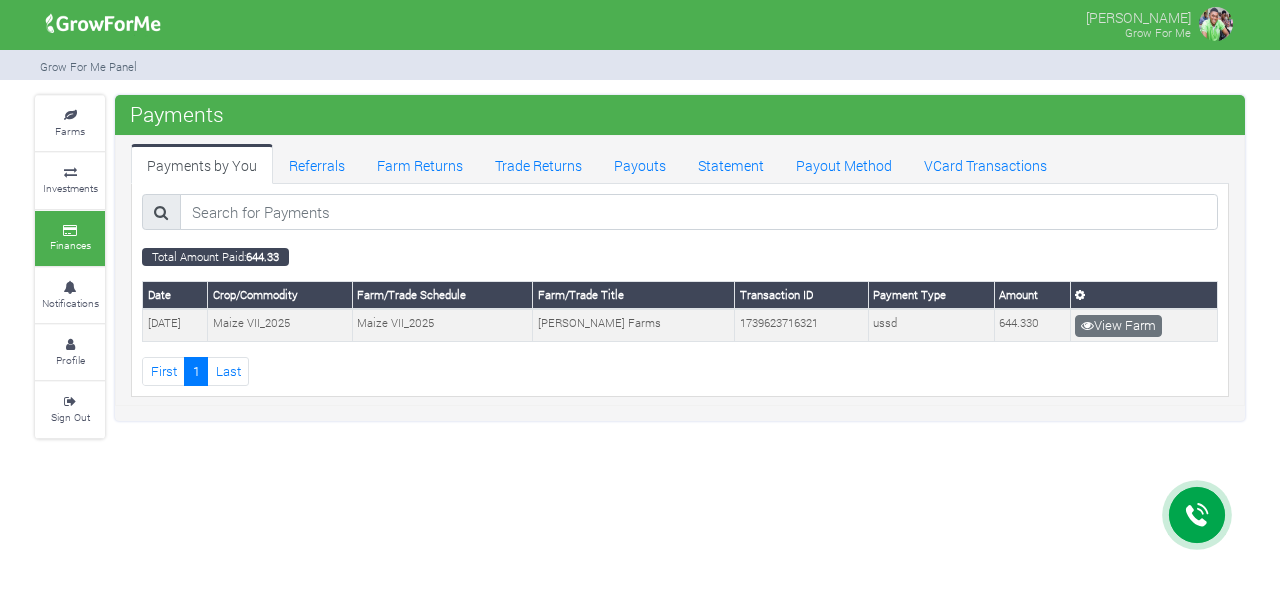 scroll, scrollTop: 0, scrollLeft: 0, axis: both 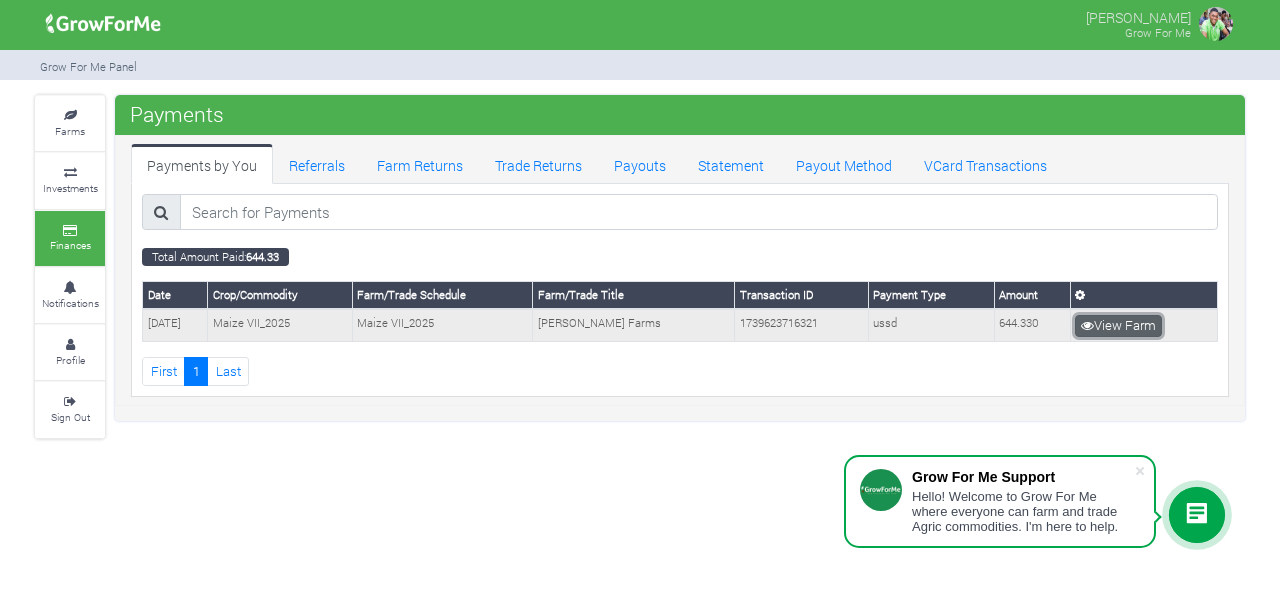 click on "View Farm" at bounding box center [1118, 326] 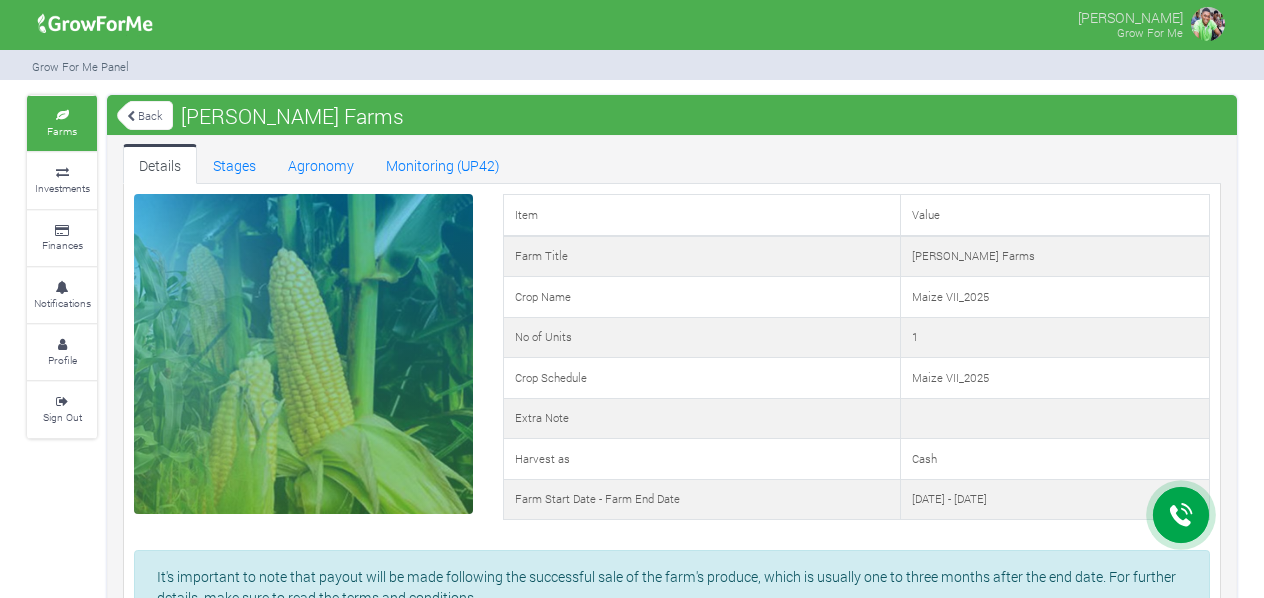 scroll, scrollTop: 0, scrollLeft: 0, axis: both 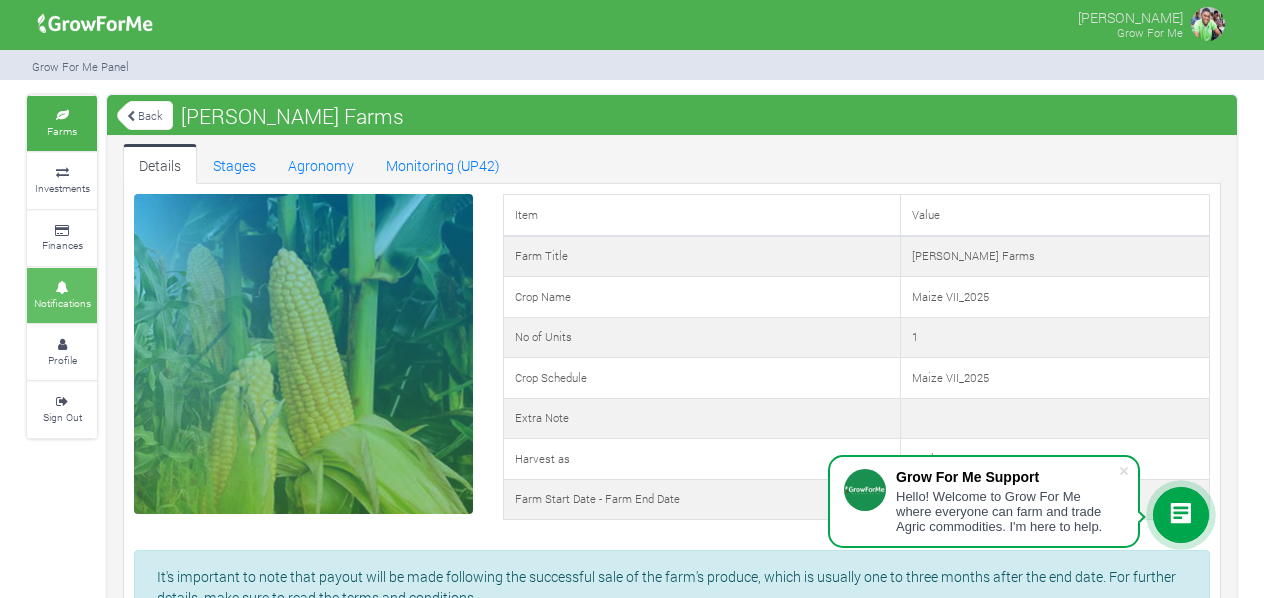 click at bounding box center (62, 288) 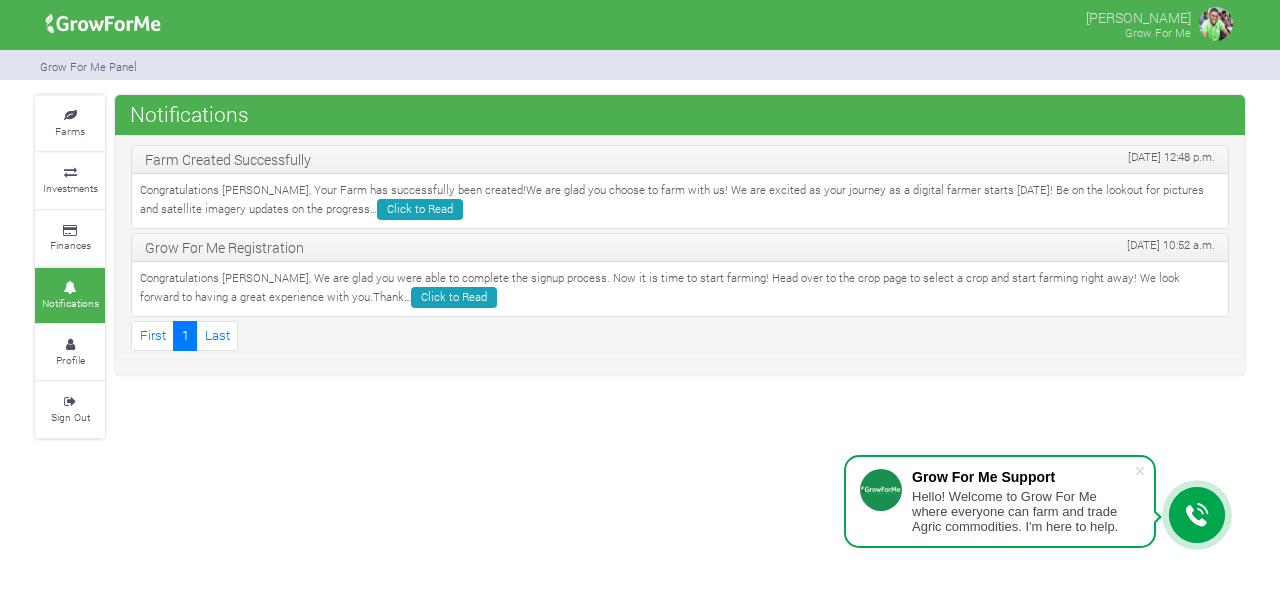 scroll, scrollTop: 0, scrollLeft: 0, axis: both 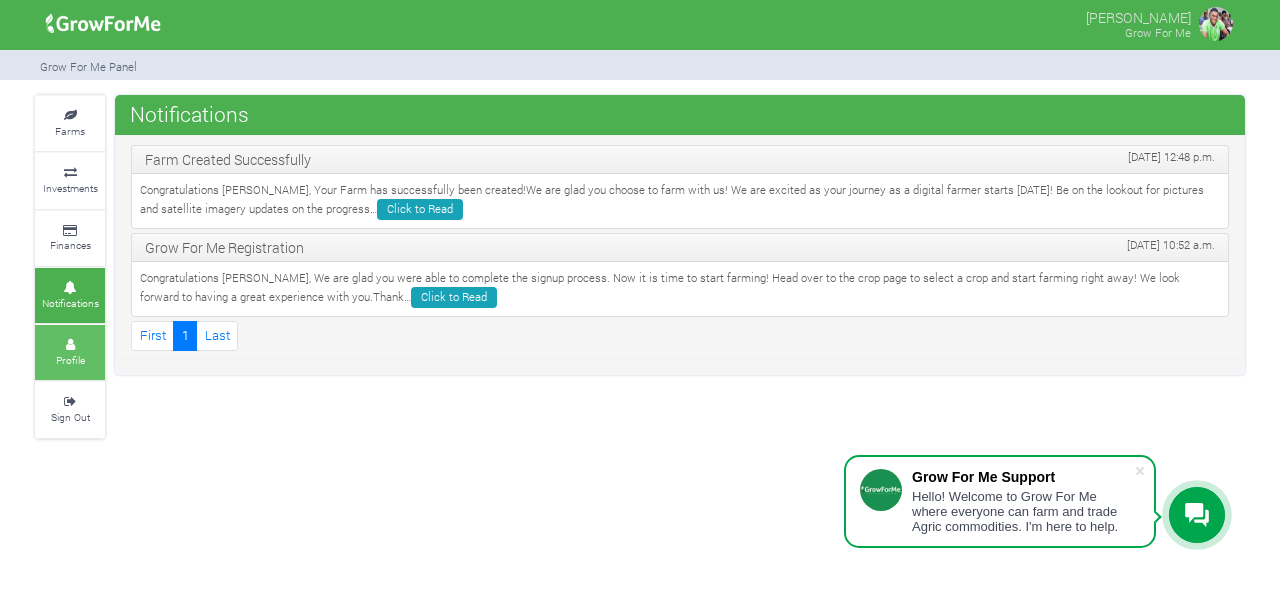 click at bounding box center [70, 345] 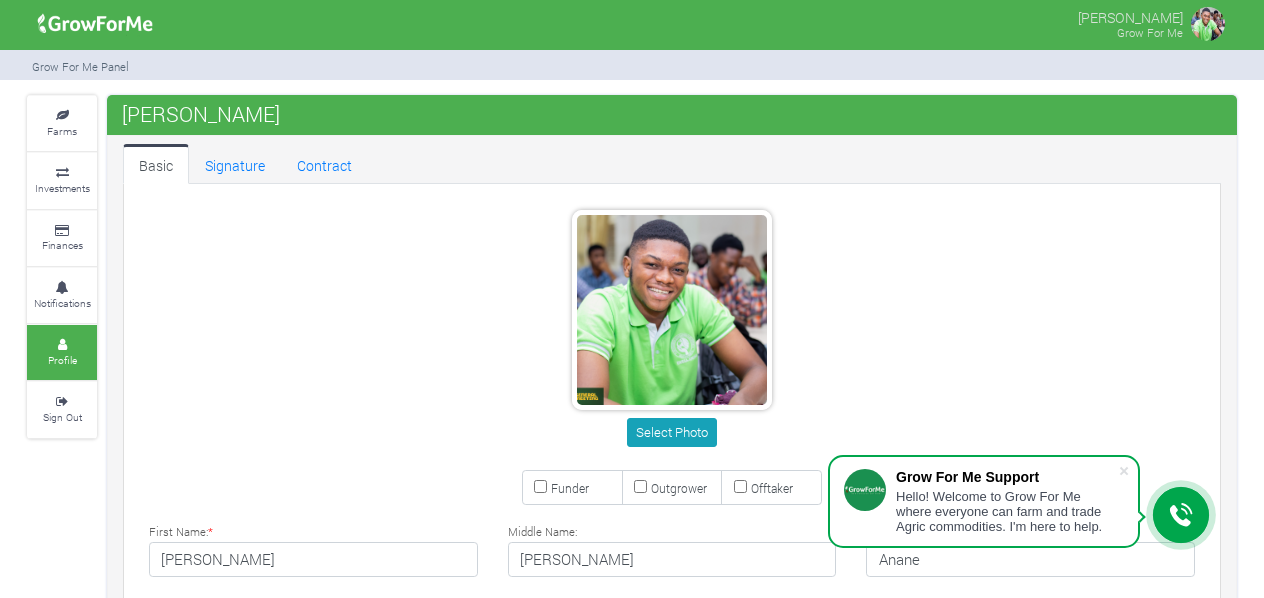 scroll, scrollTop: 0, scrollLeft: 0, axis: both 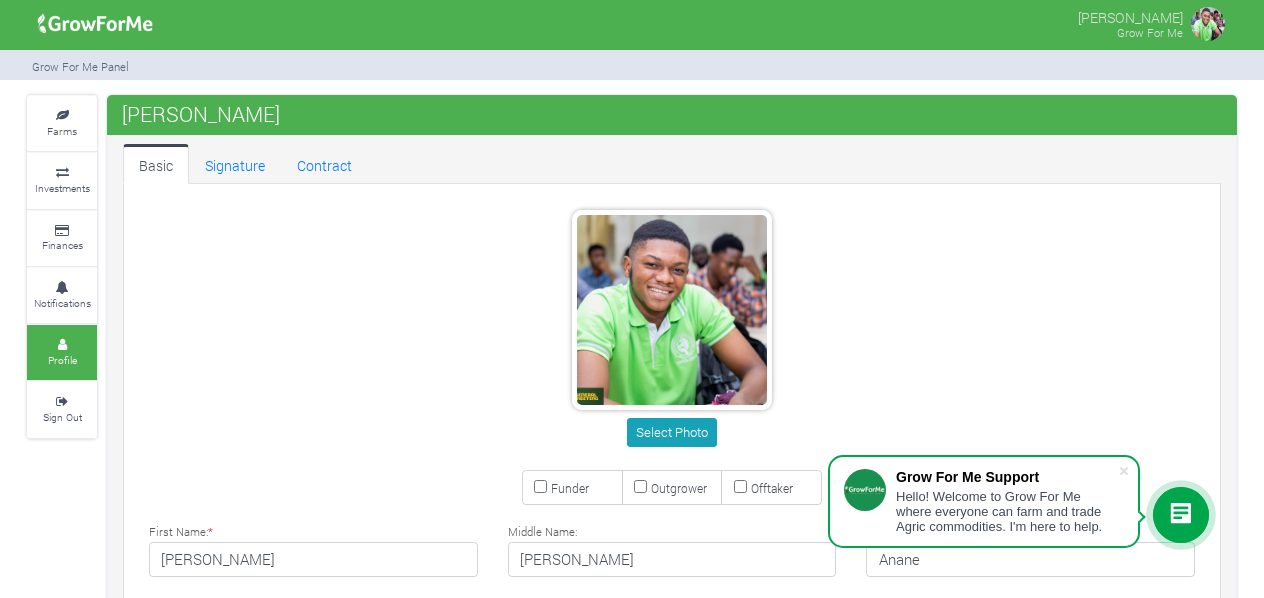 type on "59 644 1543" 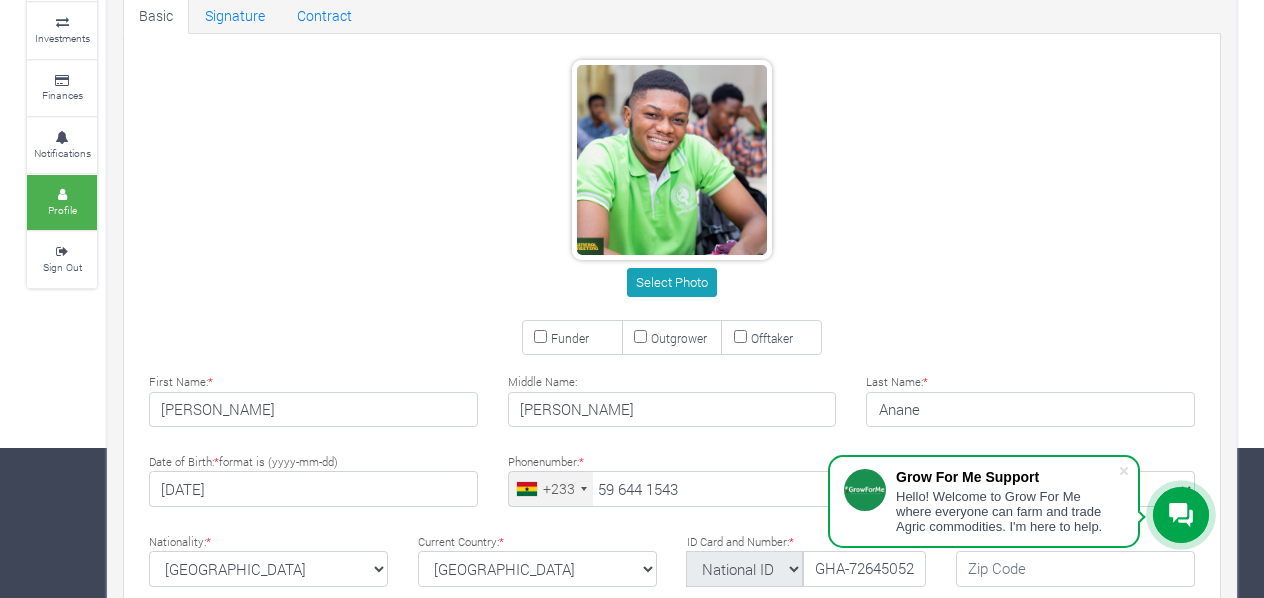 scroll, scrollTop: 151, scrollLeft: 0, axis: vertical 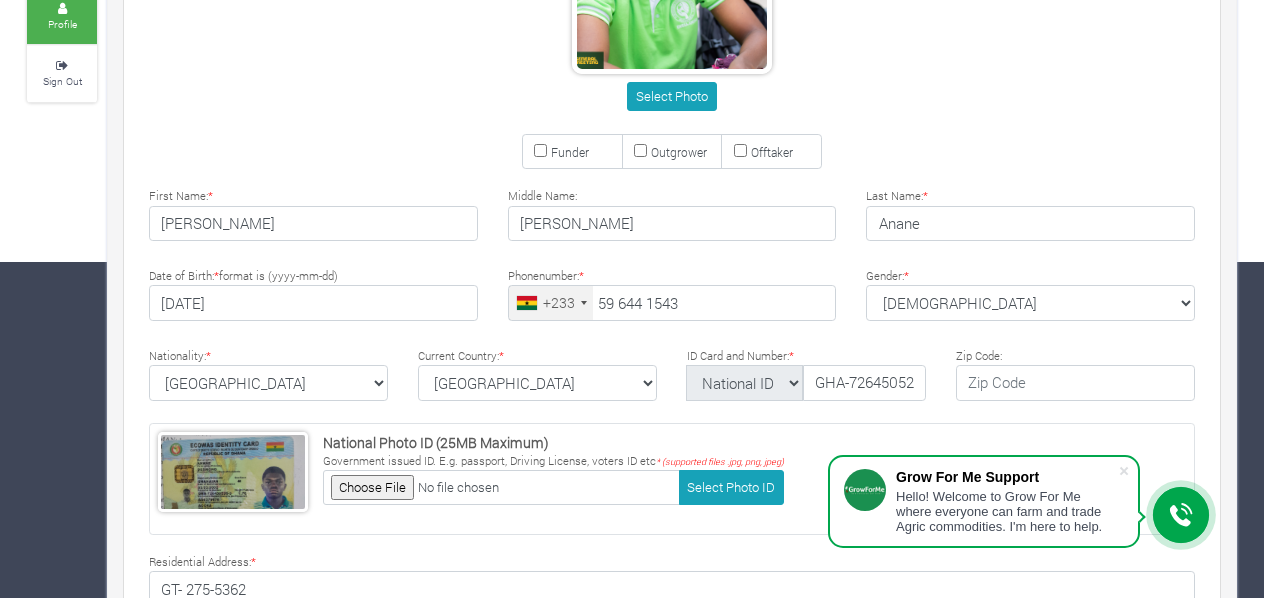 click on "Funder" at bounding box center (540, 150) 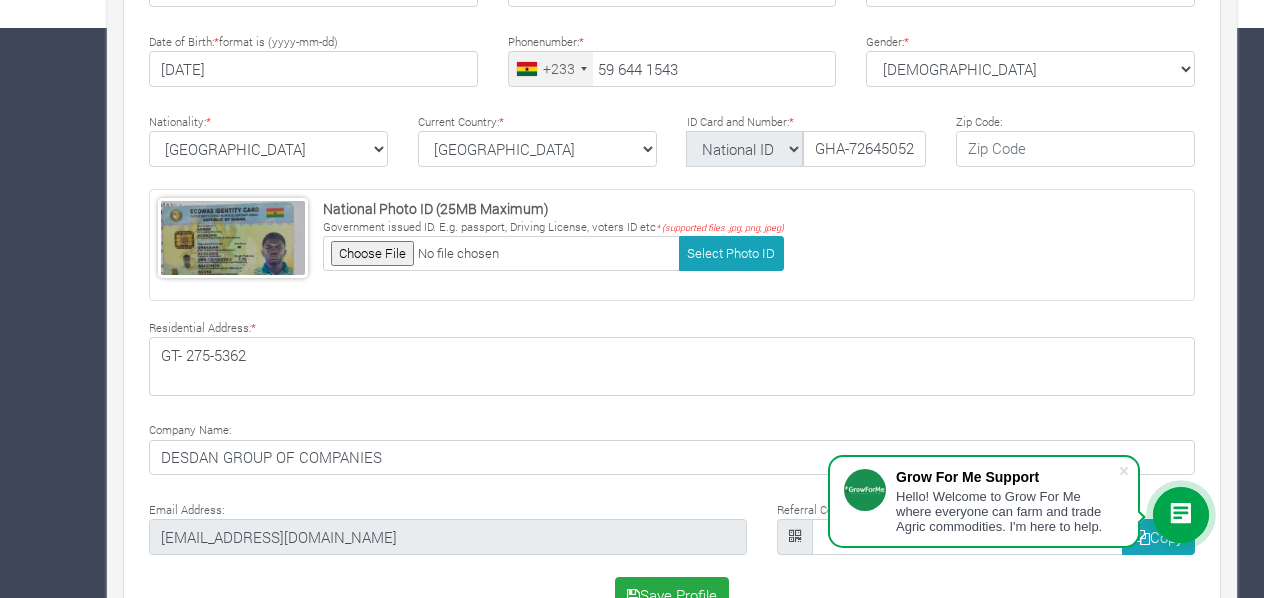 scroll, scrollTop: 620, scrollLeft: 0, axis: vertical 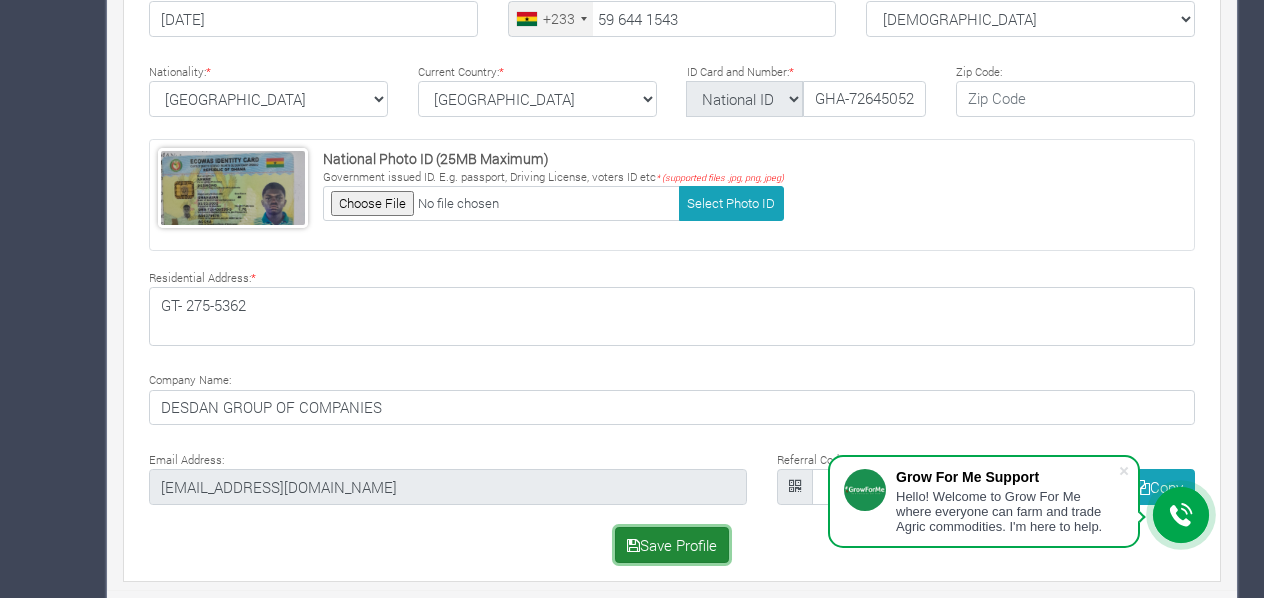 click on "Save Profile" at bounding box center [672, 545] 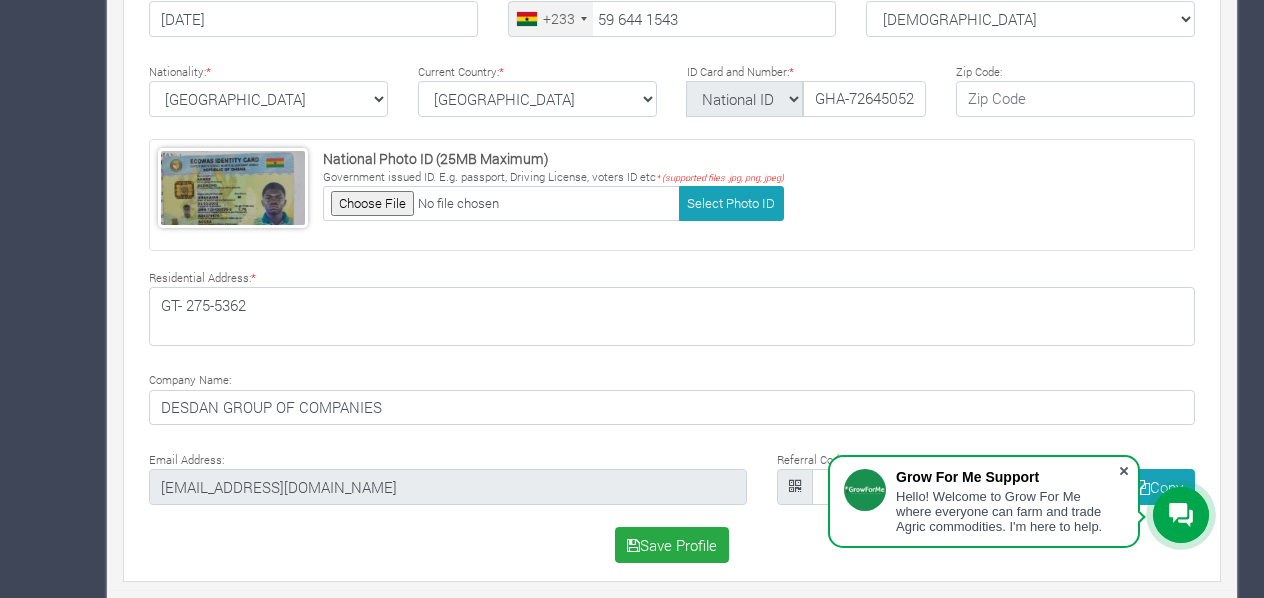 click at bounding box center (1124, 471) 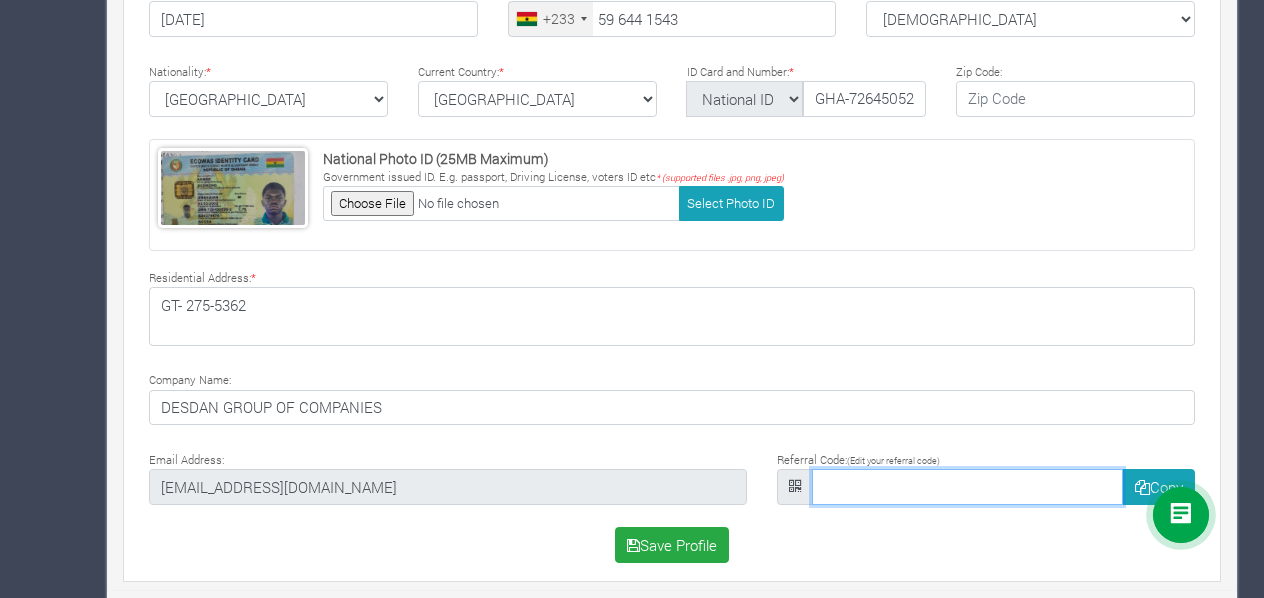 click at bounding box center (967, 487) 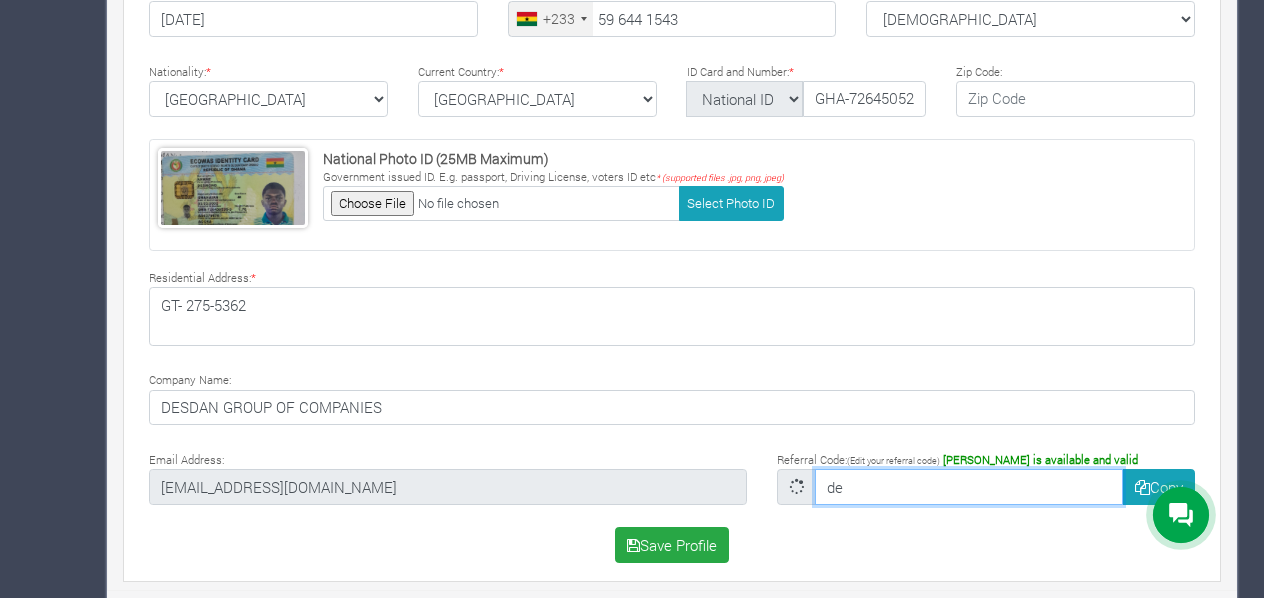 type on "d" 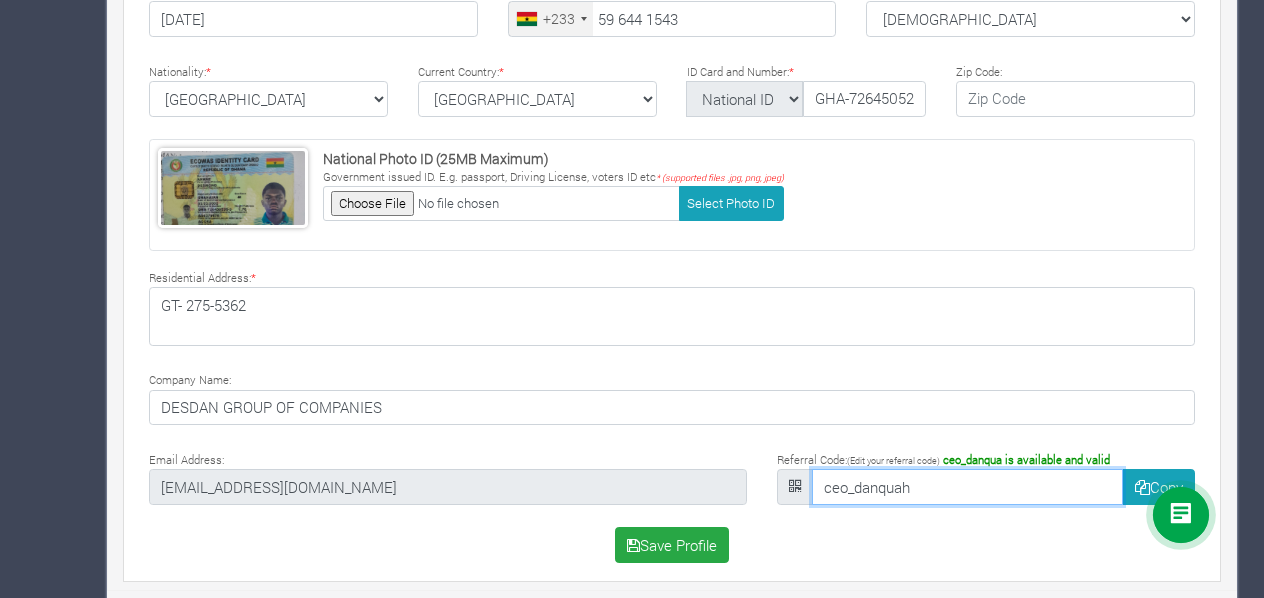 type on "ceo_danquah" 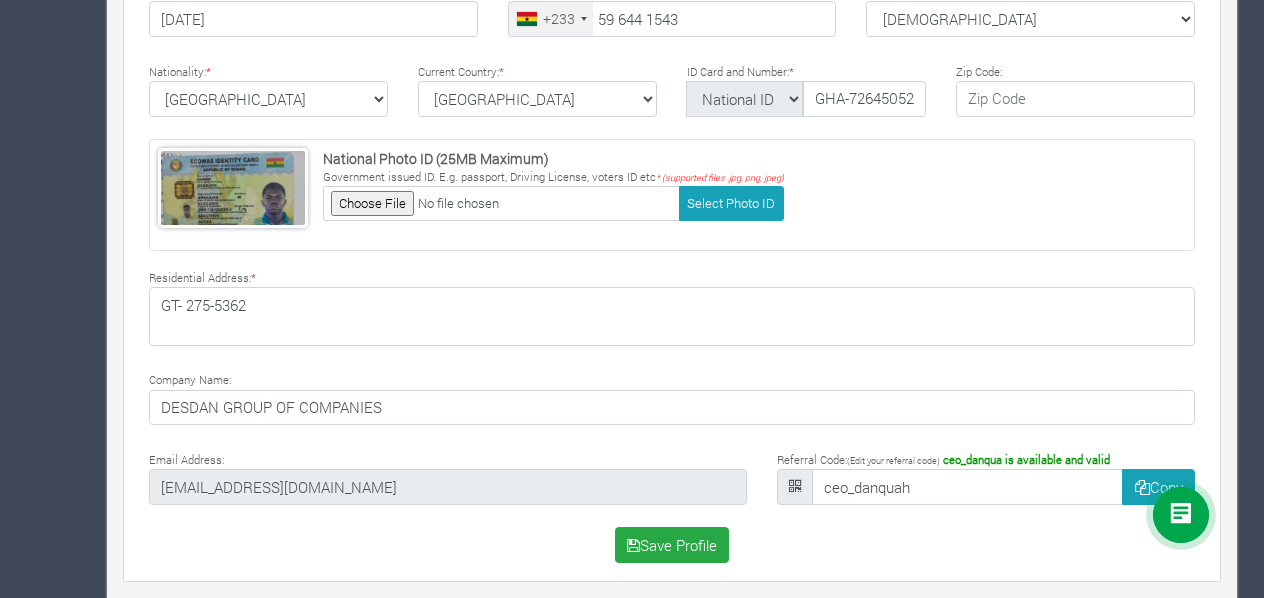 click on "Select Photo
Funder
Outgrower
Offtaker
* * *" at bounding box center [672, 72] 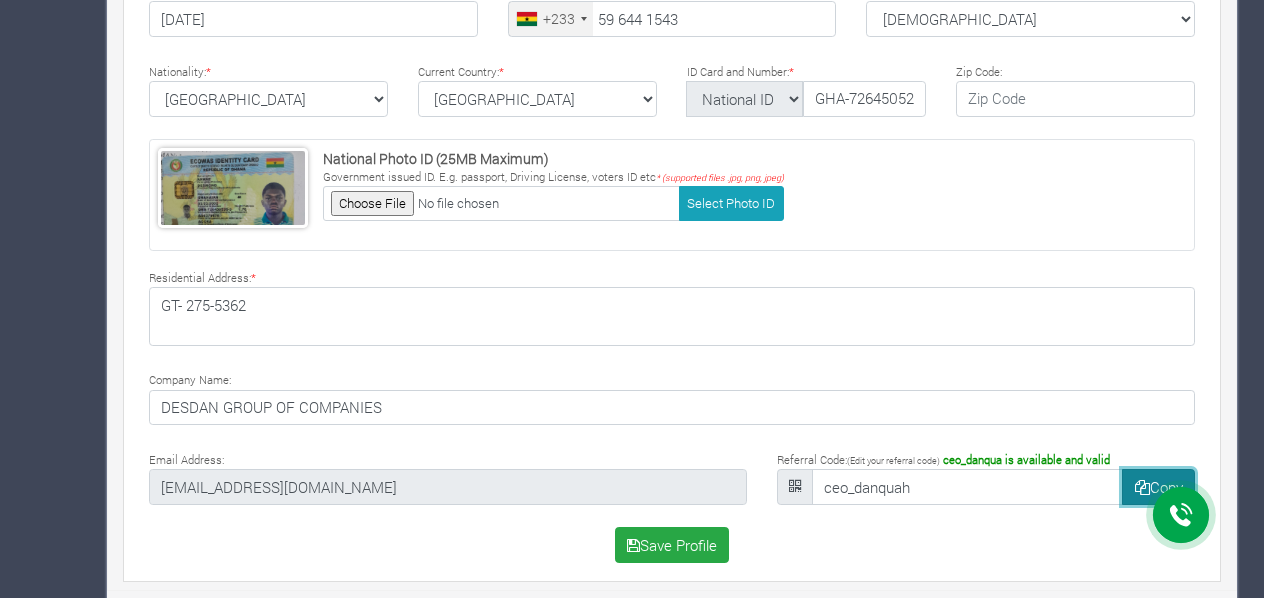 click on "Copy" at bounding box center (1158, 487) 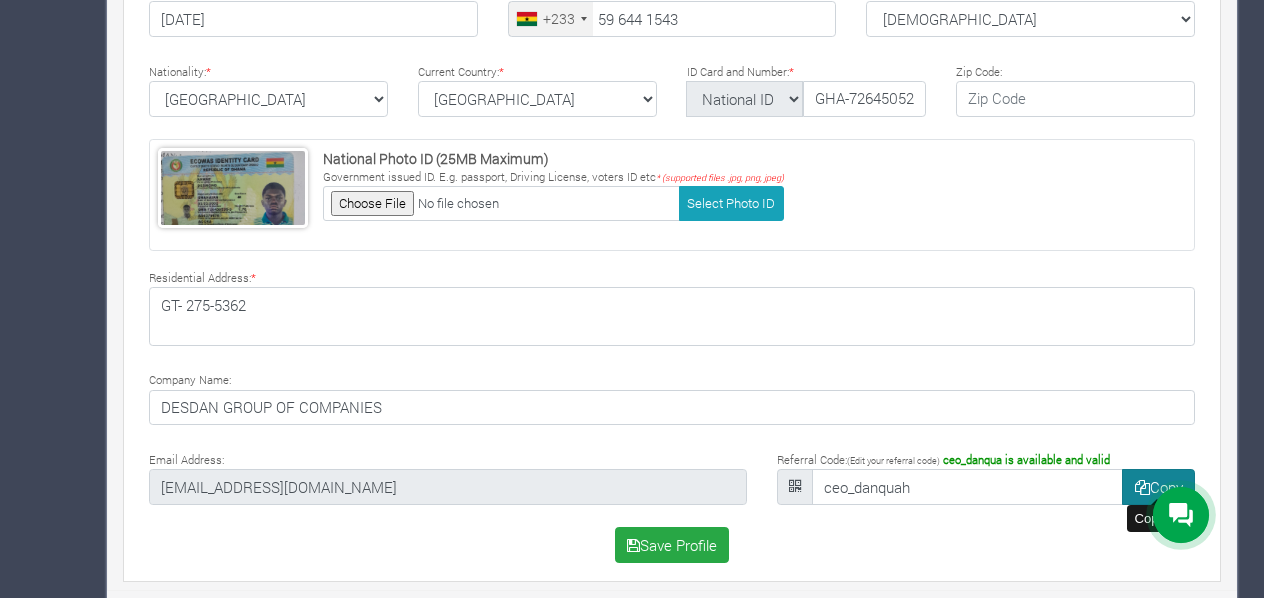 scroll, scrollTop: 24, scrollLeft: 0, axis: vertical 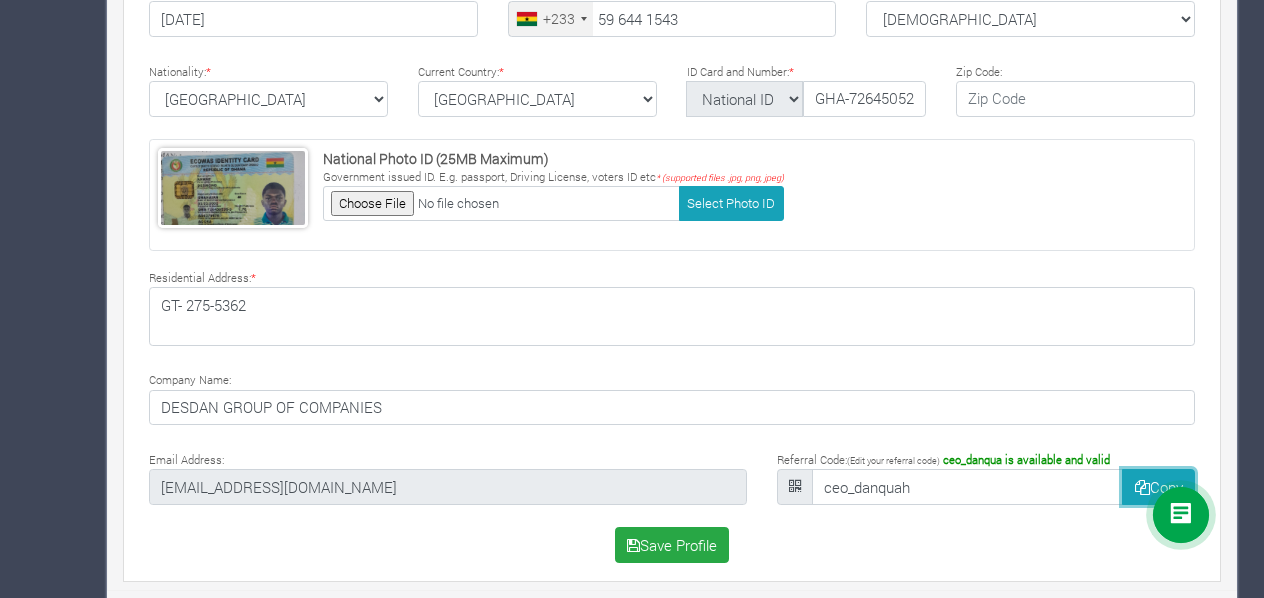 click at bounding box center [1142, 487] 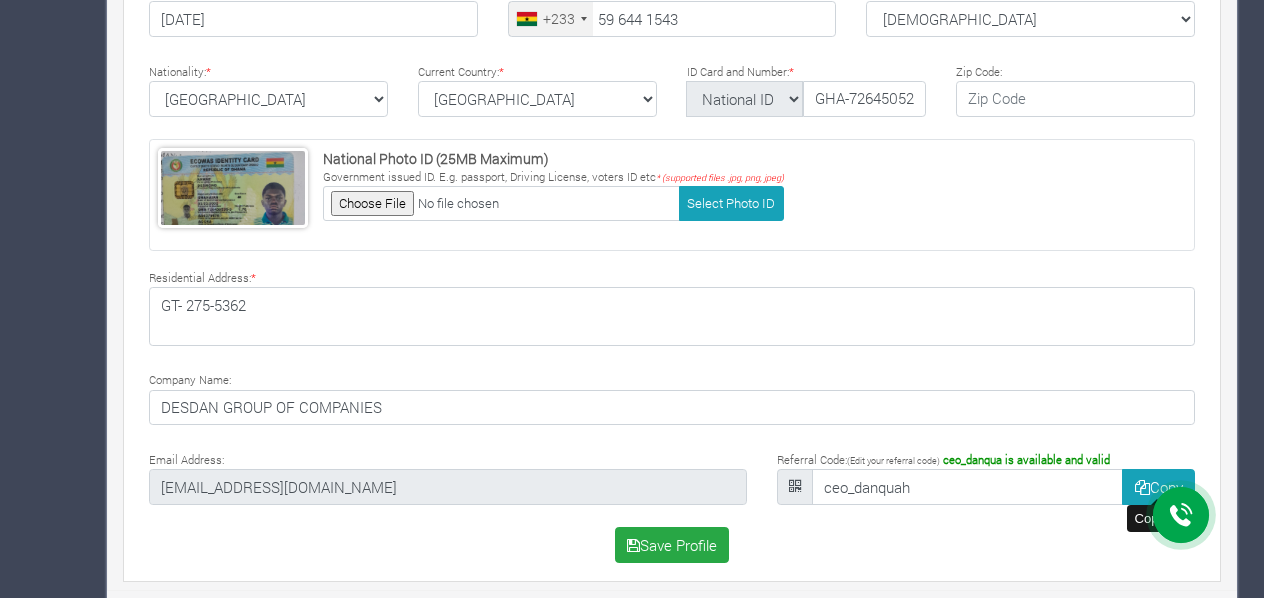 scroll, scrollTop: 24, scrollLeft: 0, axis: vertical 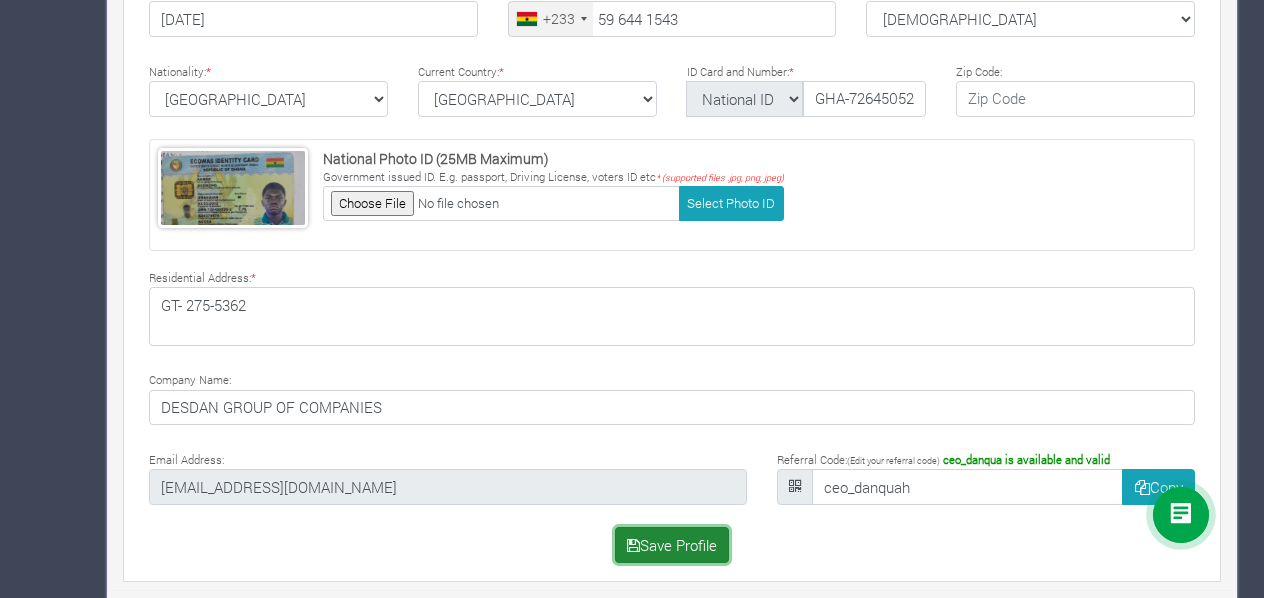 click on "Save Profile" at bounding box center (672, 545) 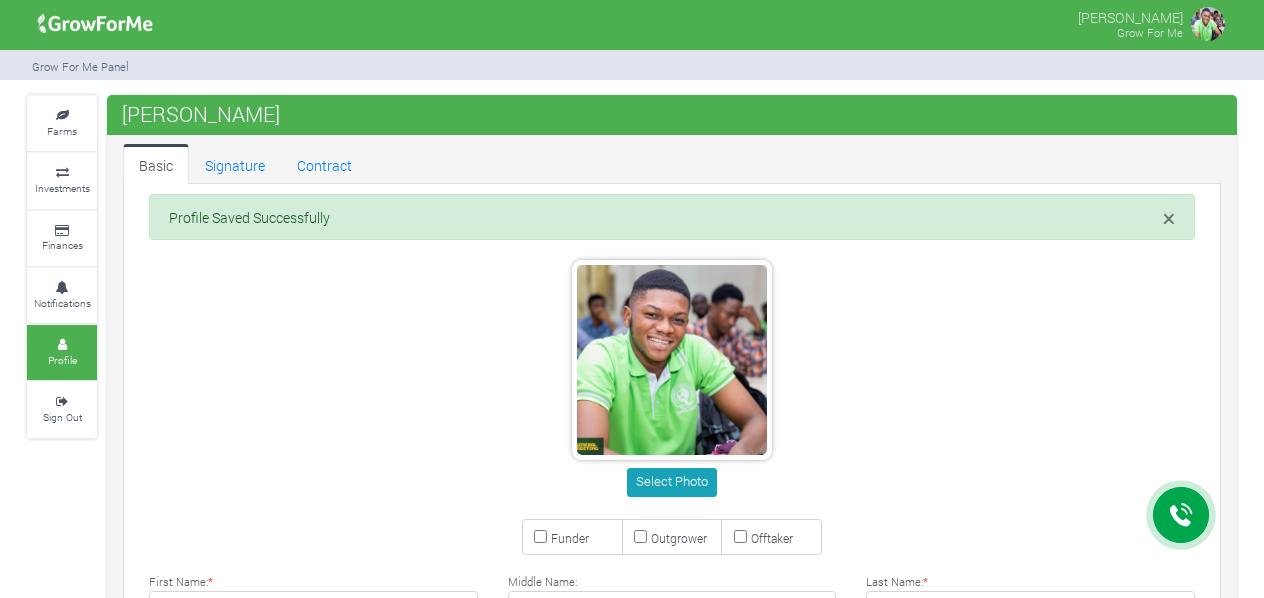 scroll, scrollTop: 0, scrollLeft: 0, axis: both 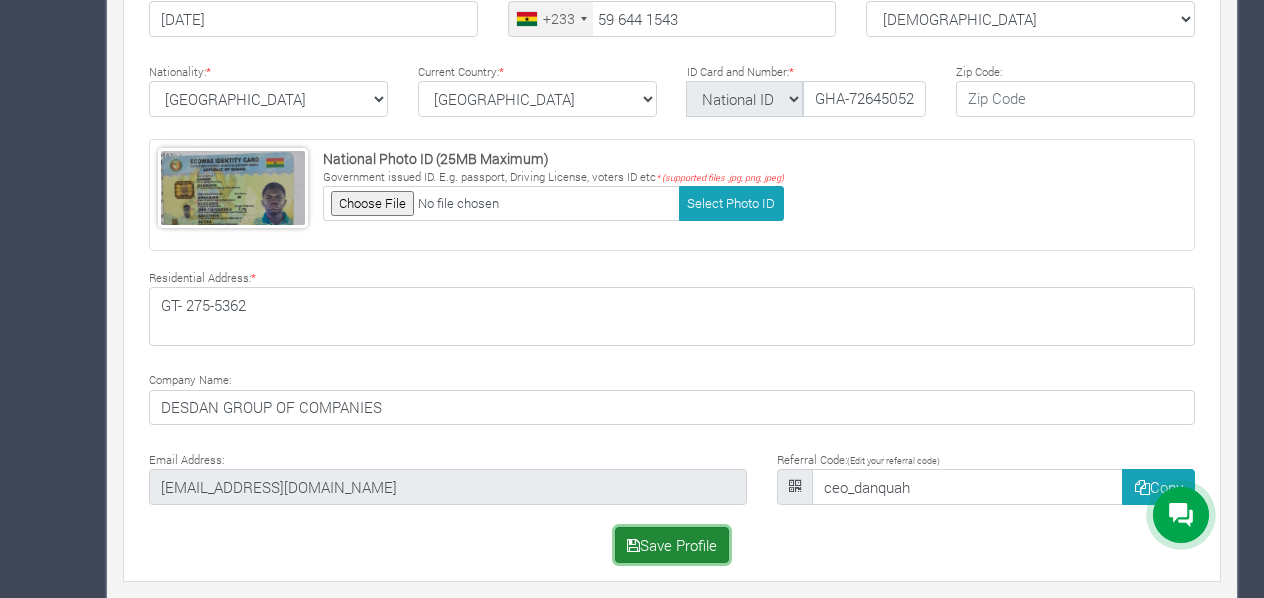 click on "Save Profile" at bounding box center (672, 545) 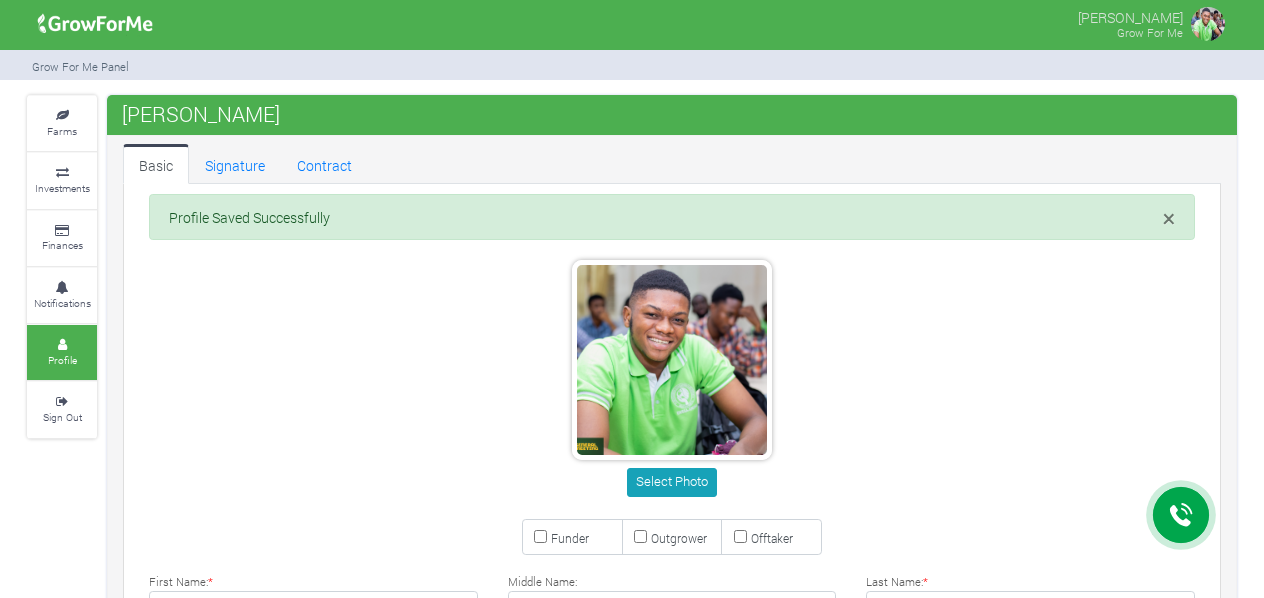 scroll, scrollTop: 0, scrollLeft: 0, axis: both 